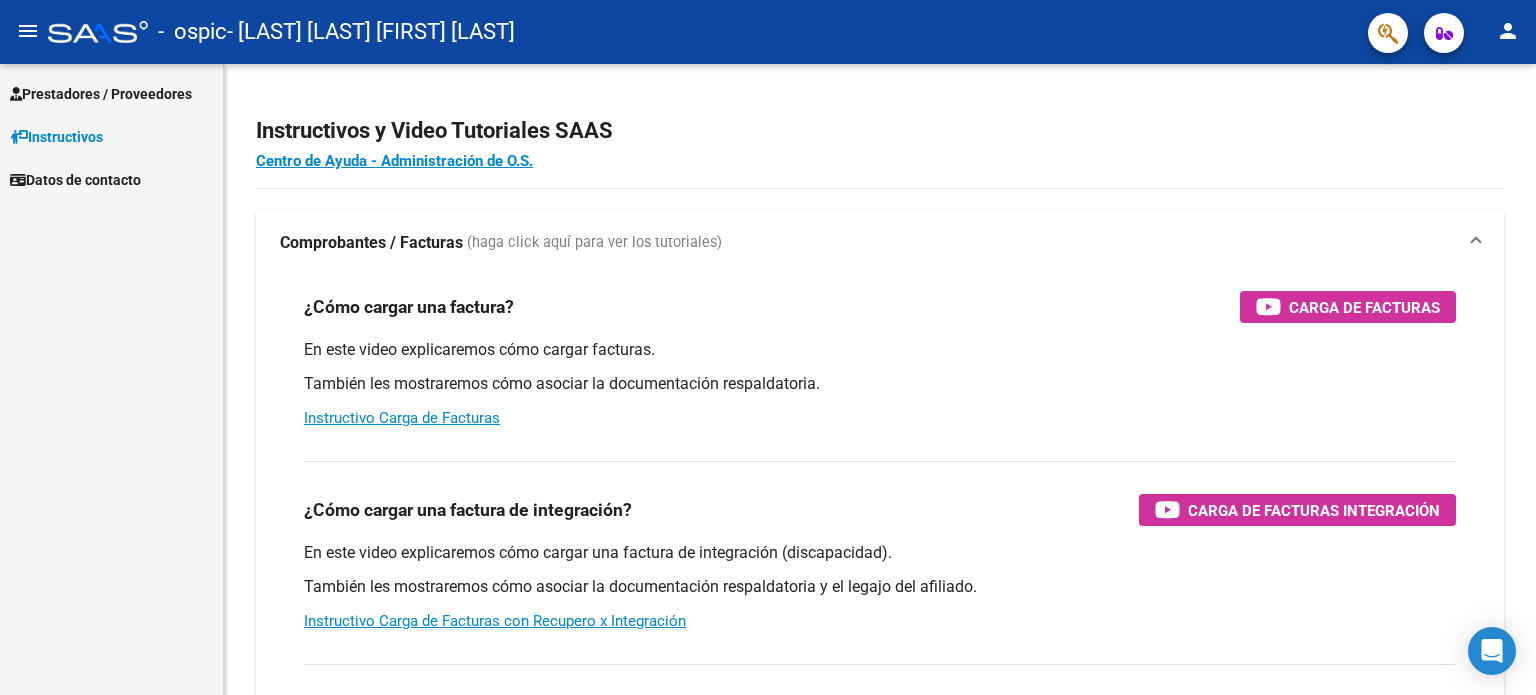 scroll, scrollTop: 0, scrollLeft: 0, axis: both 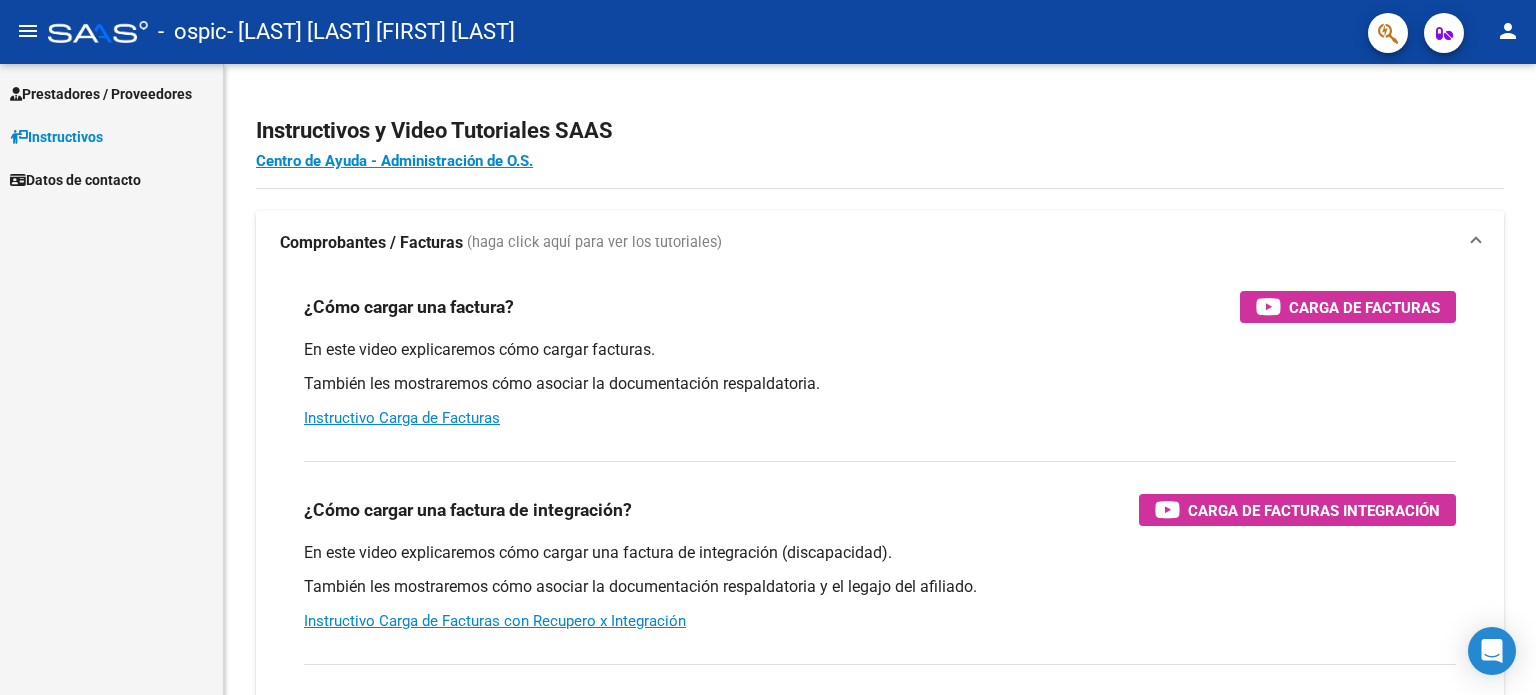 click on "Prestadores / Proveedores Facturas - Listado/Carga Facturas - Documentación Pagos x Transferencia Auditorías - Listado Auditorías - Comentarios Auditorías - Cambios Área Prestadores - Listado    Instructivos    Datos de contacto" at bounding box center [111, 379] 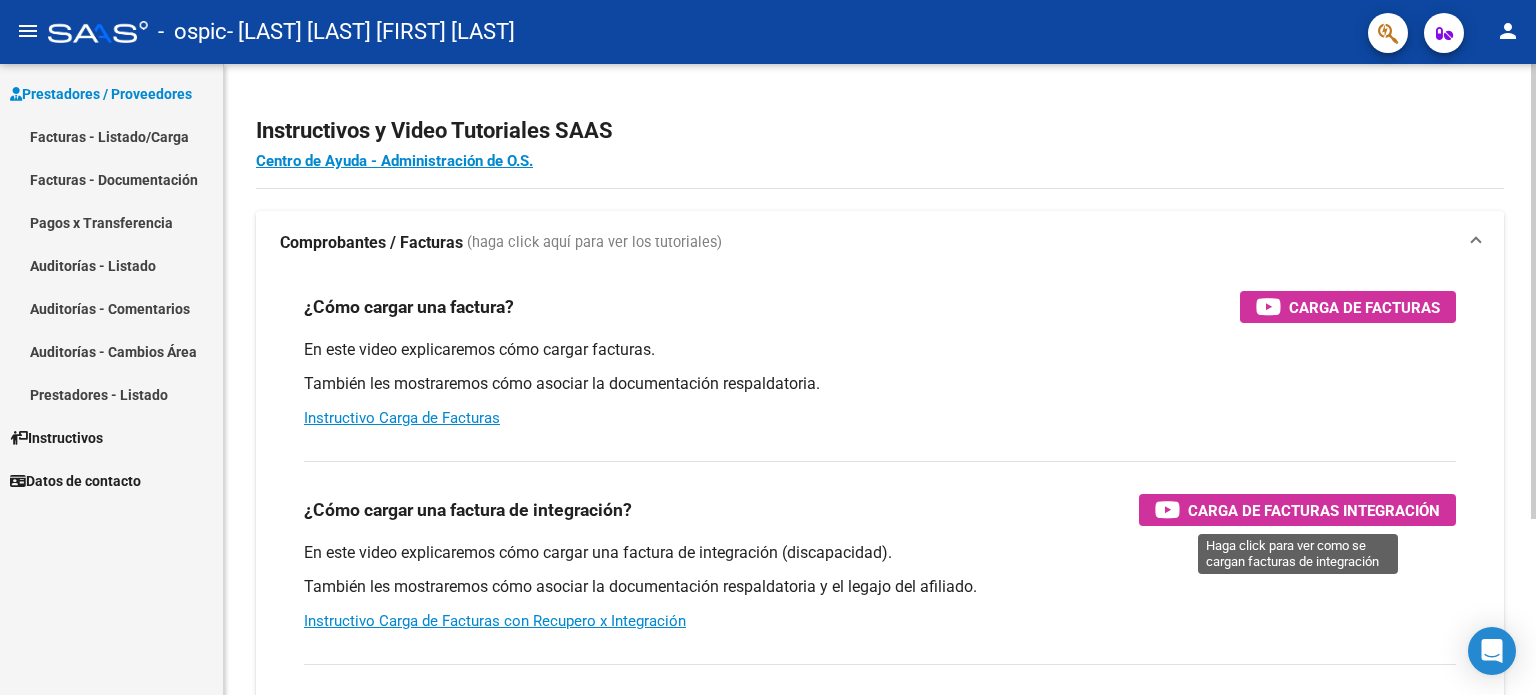 click on "Carga de Facturas Integración" at bounding box center (1314, 510) 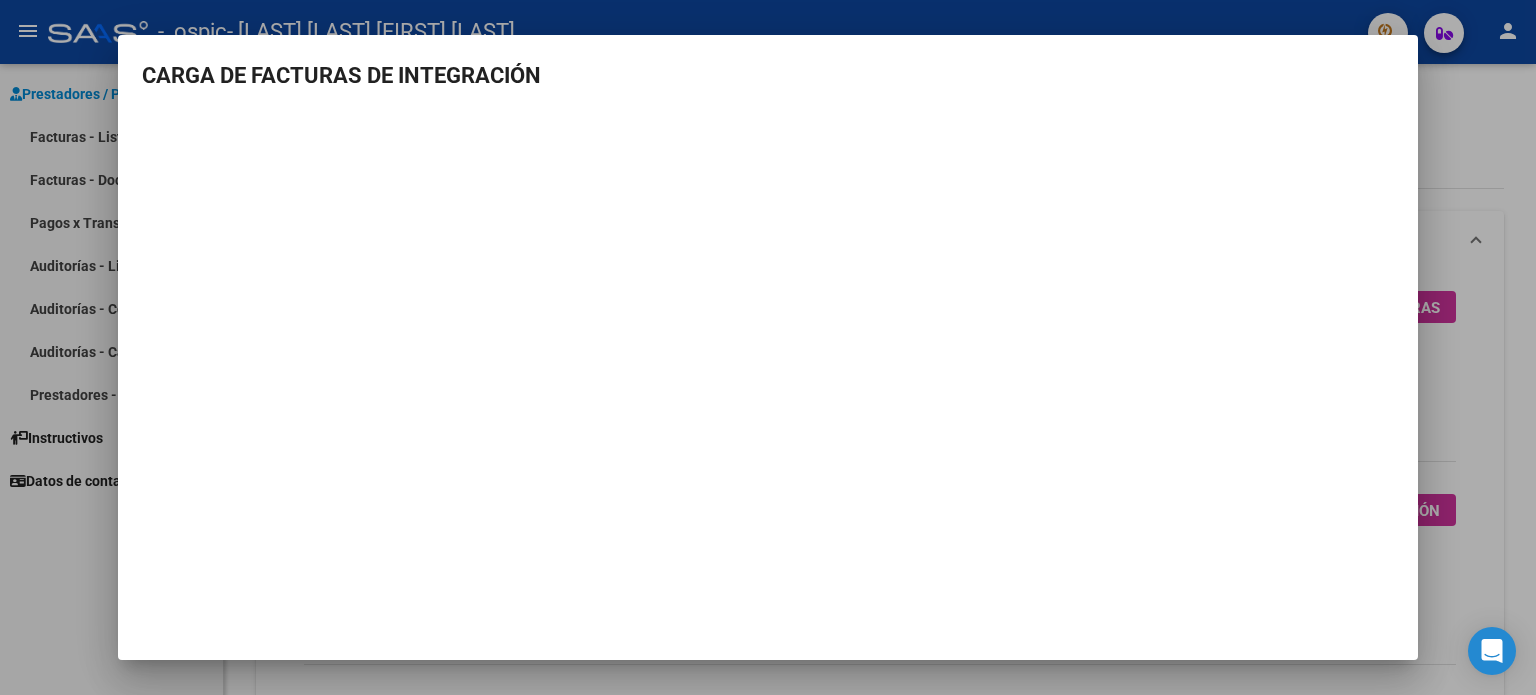 click on "CARGA DE FACTURAS DE INTEGRACIÓN" at bounding box center [768, 312] 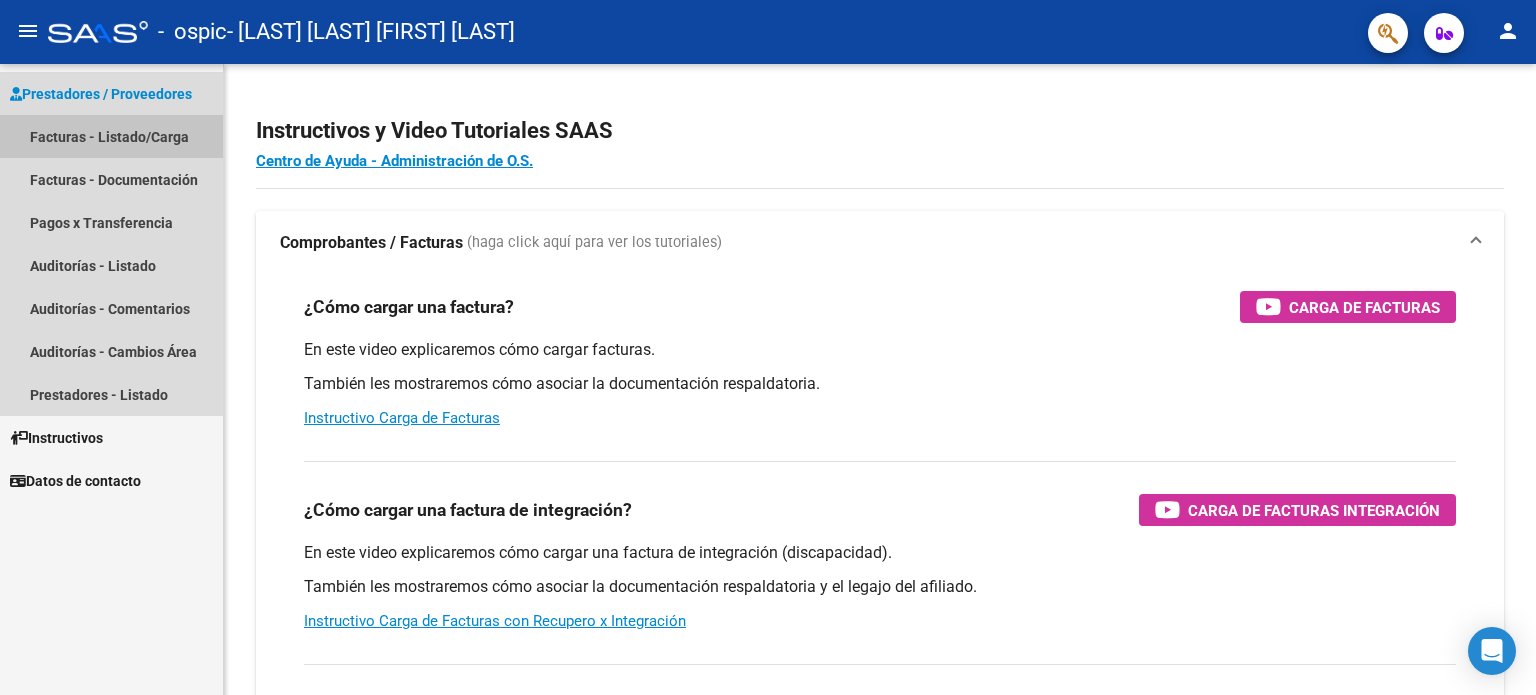 click on "Facturas - Listado/Carga" at bounding box center [111, 136] 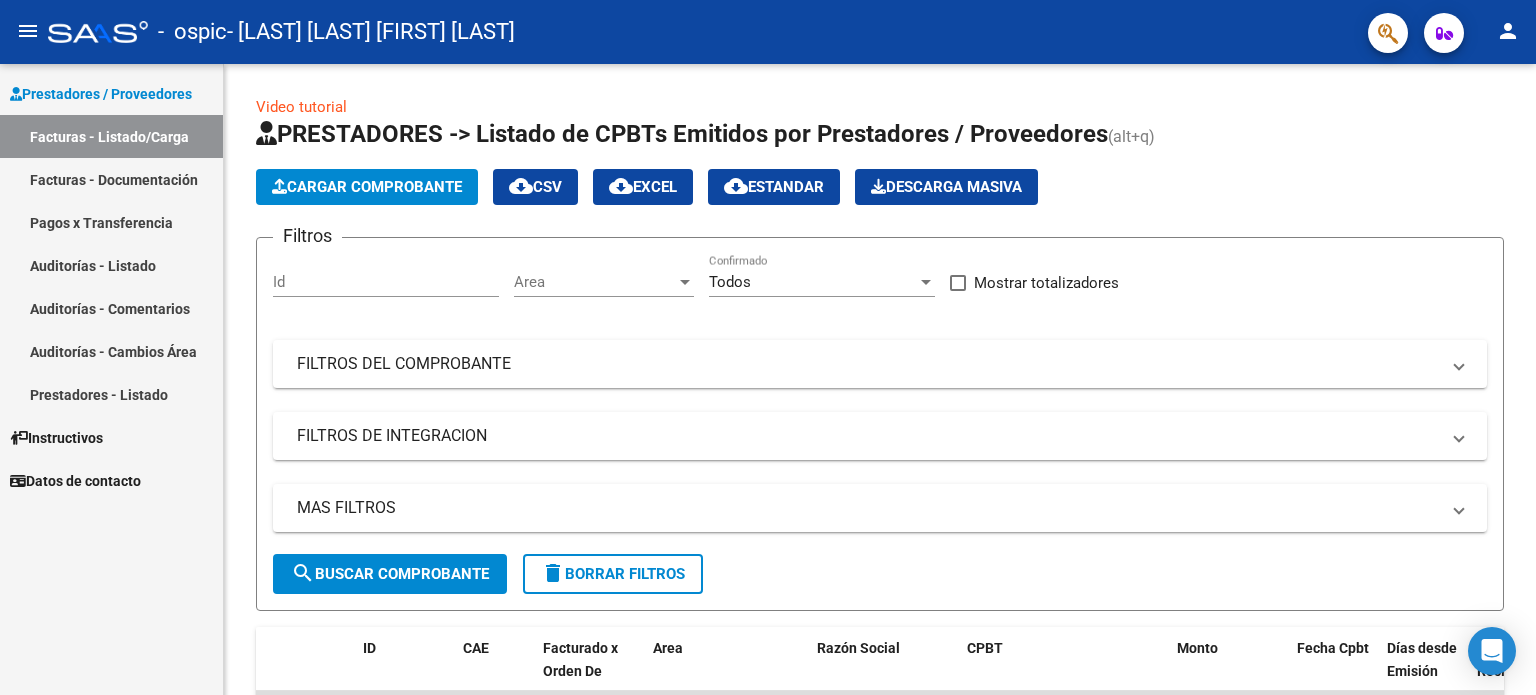 click on "Prestadores / Proveedores Facturas - Listado/Carga Facturas - Documentación Pagos x Transferencia Auditorías - Listado Auditorías - Comentarios Auditorías - Cambios Área Prestadores - Listado    Instructivos    Datos de contacto" at bounding box center [111, 379] 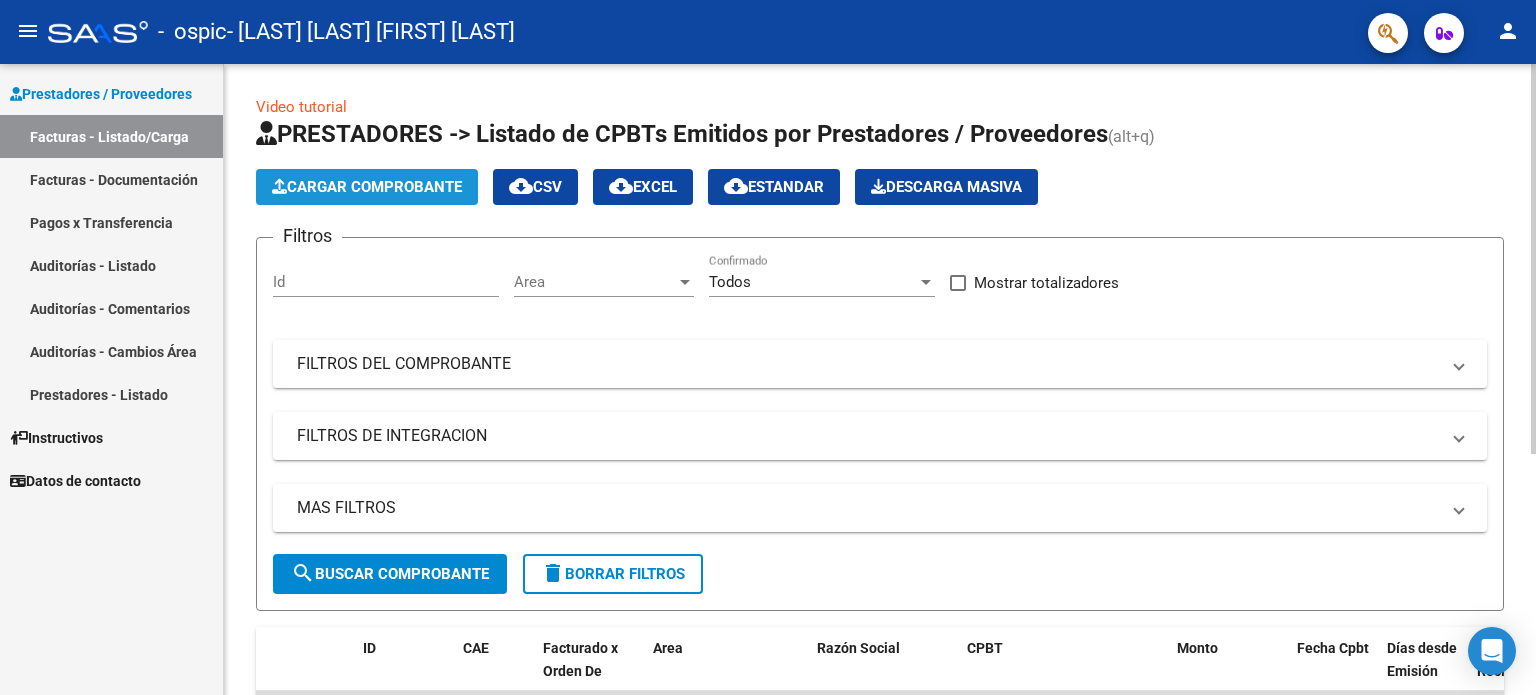 click on "Cargar Comprobante" 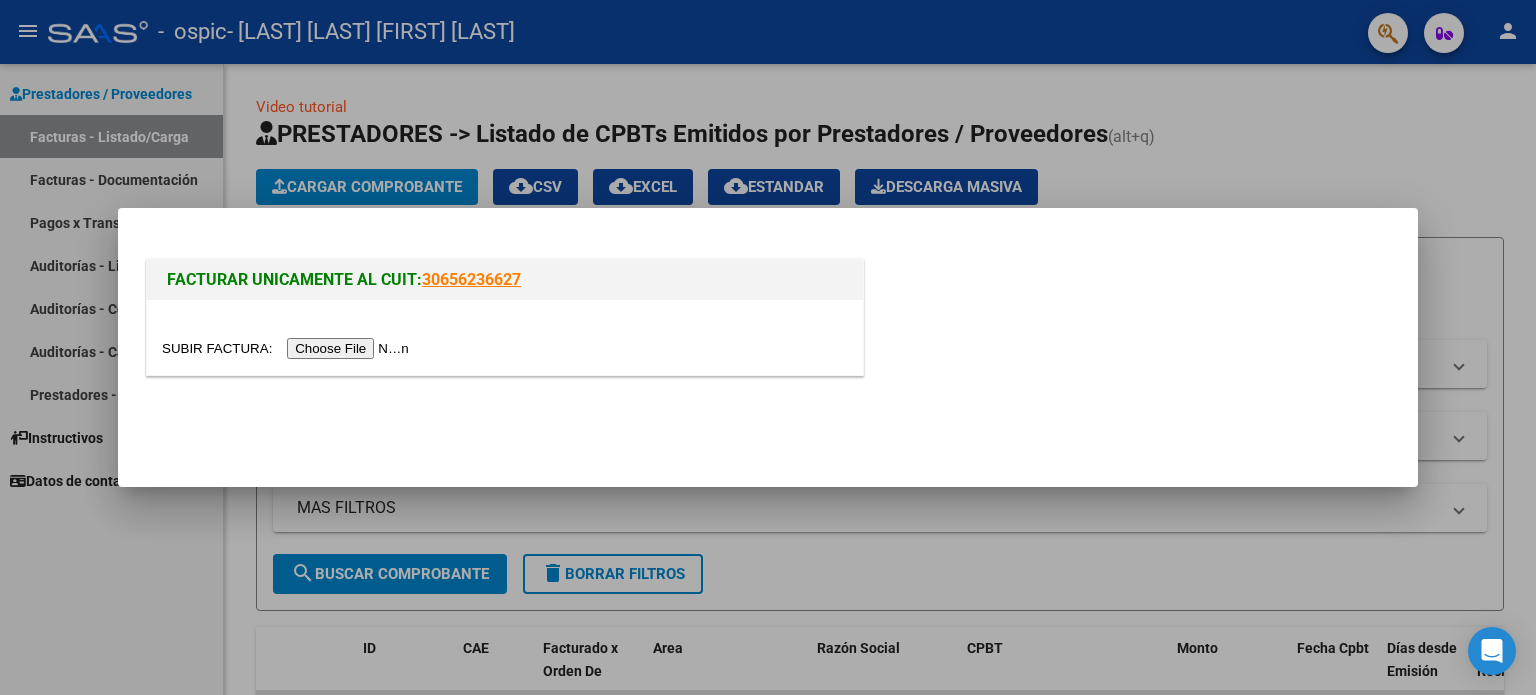 click at bounding box center [288, 348] 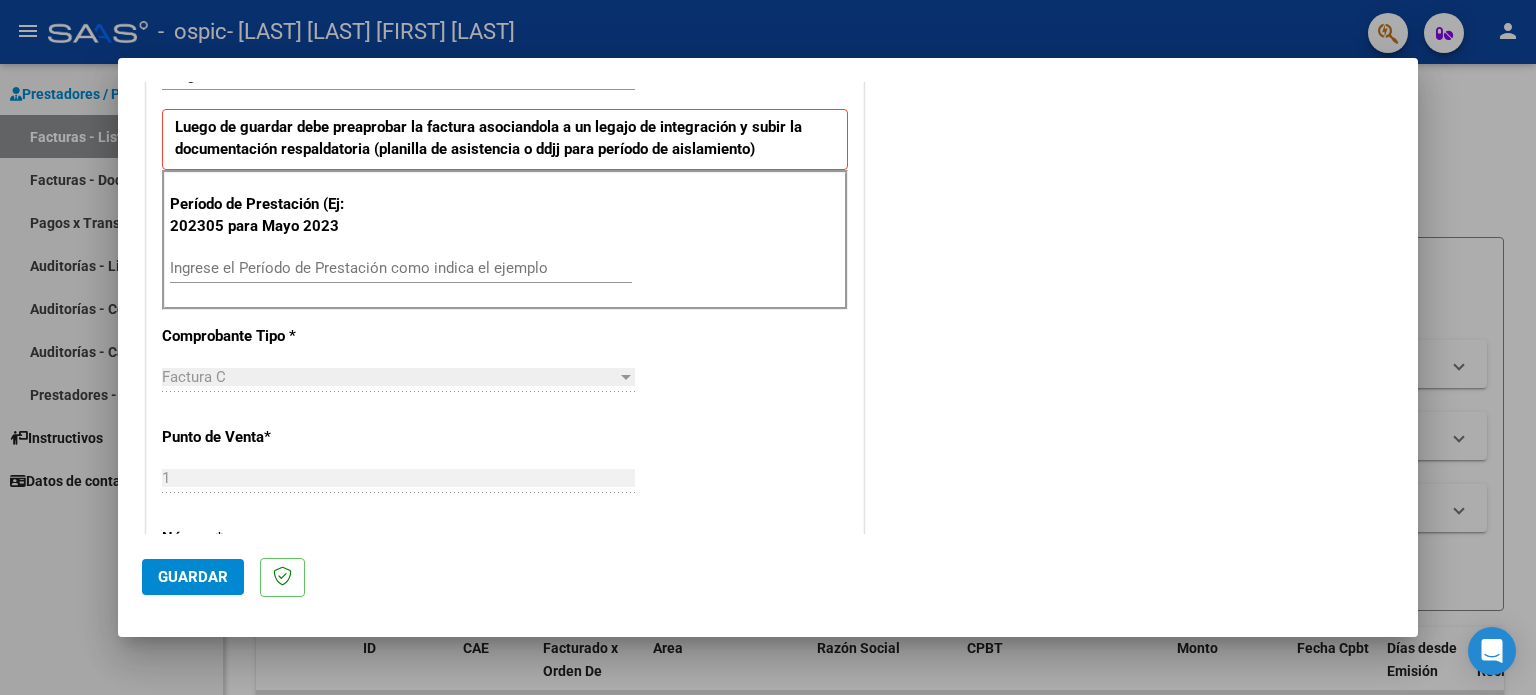 scroll, scrollTop: 513, scrollLeft: 0, axis: vertical 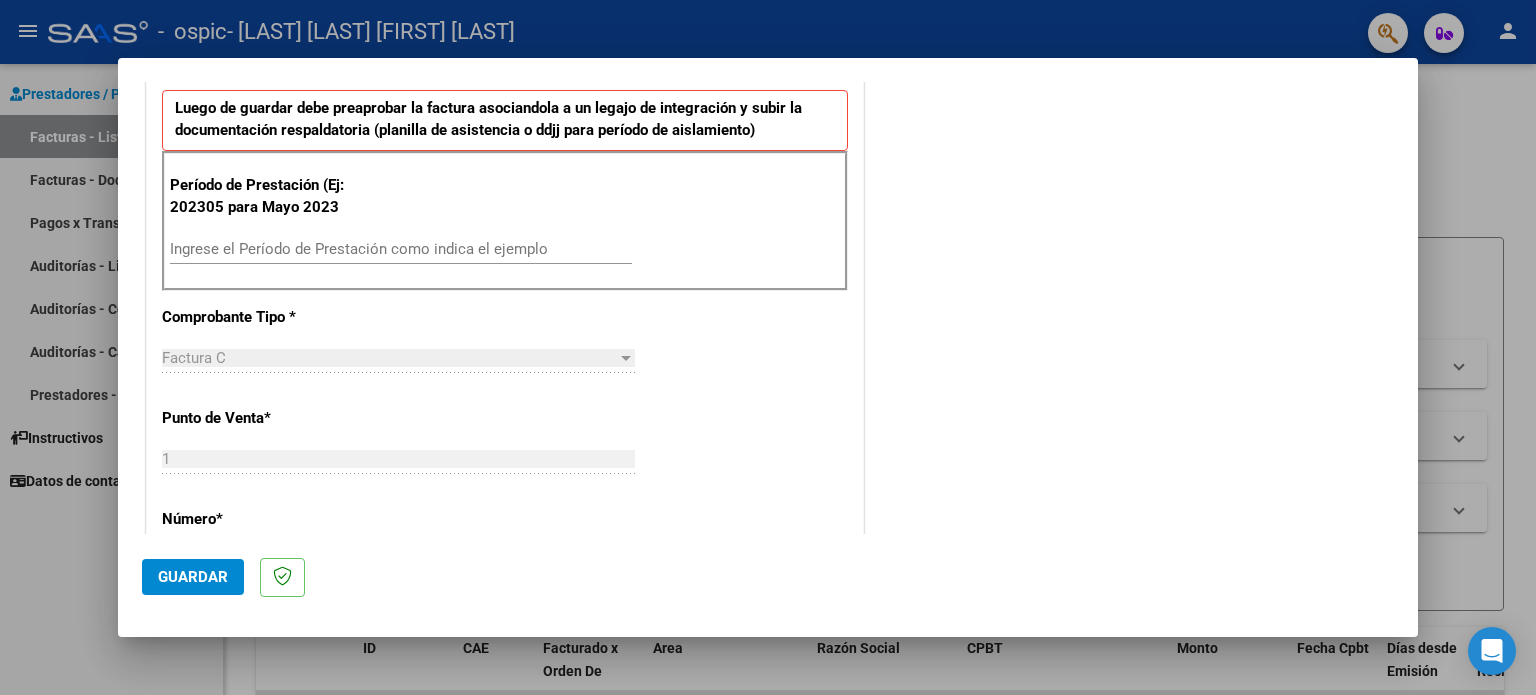 drag, startPoint x: 1418, startPoint y: 311, endPoint x: 1416, endPoint y: 243, distance: 68.0294 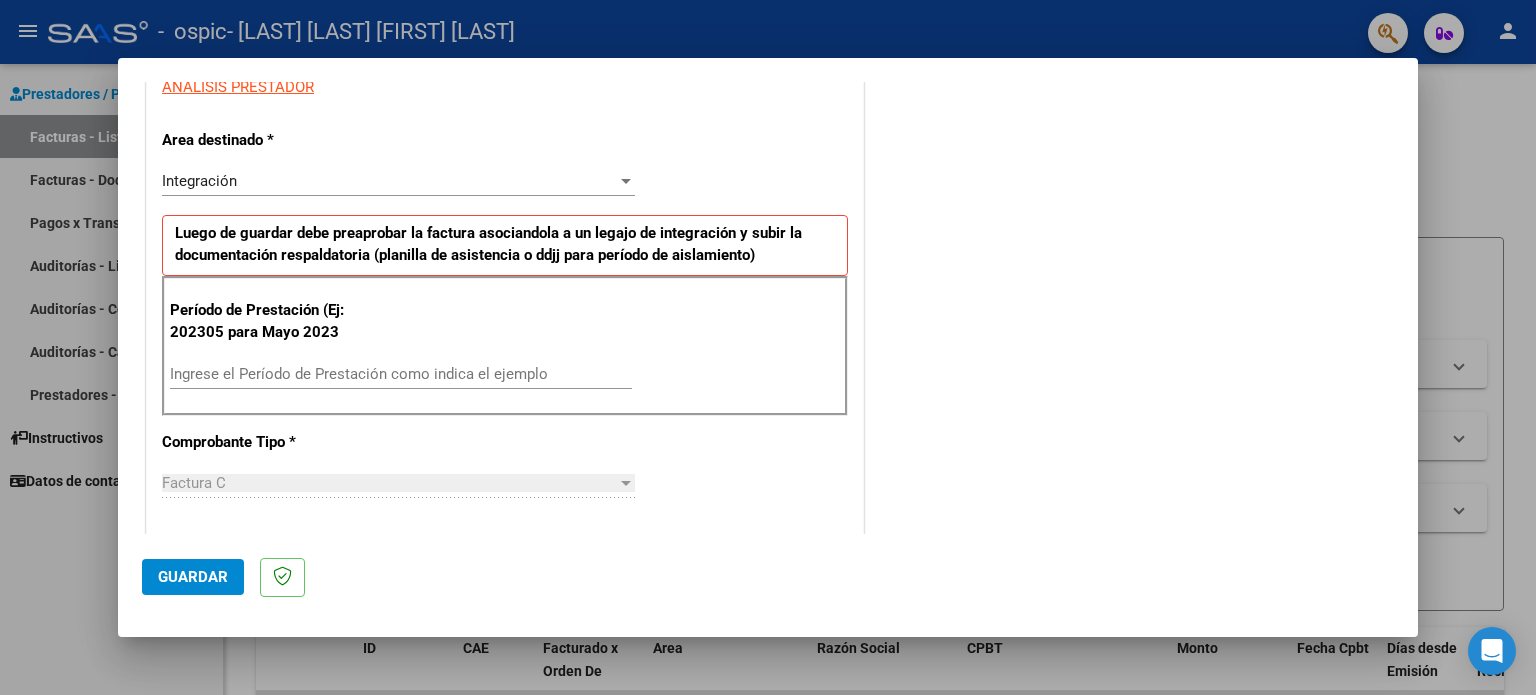 scroll, scrollTop: 402, scrollLeft: 0, axis: vertical 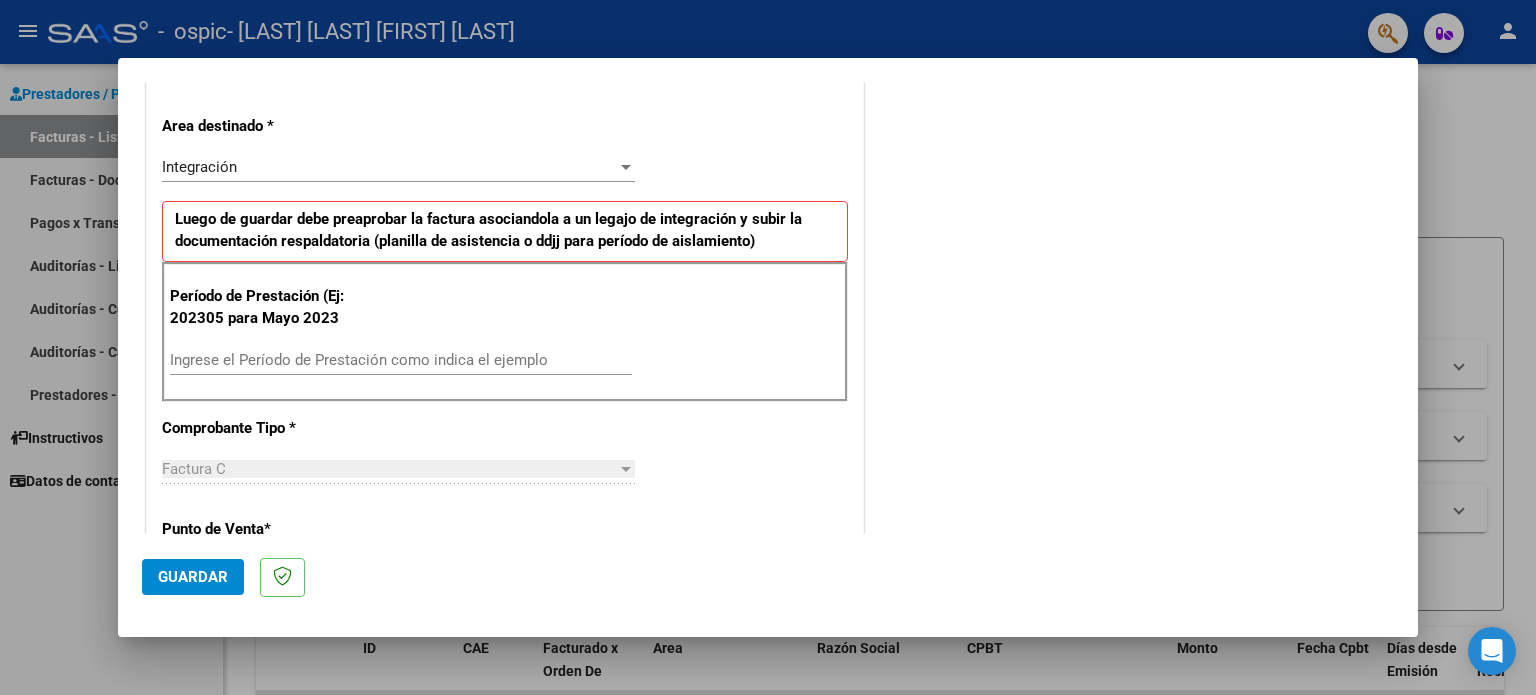 click on "Ingrese el Período de Prestación como indica el ejemplo" at bounding box center (401, 360) 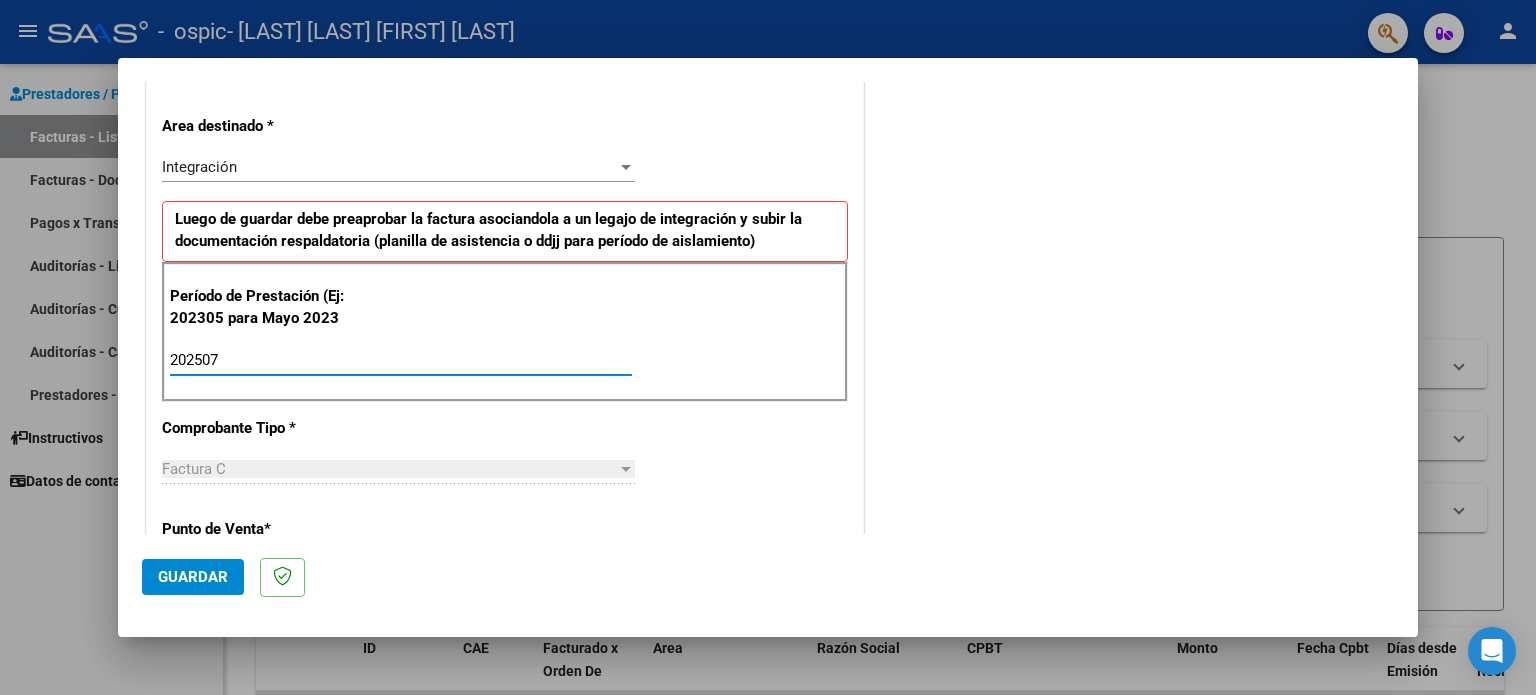 type on "202507" 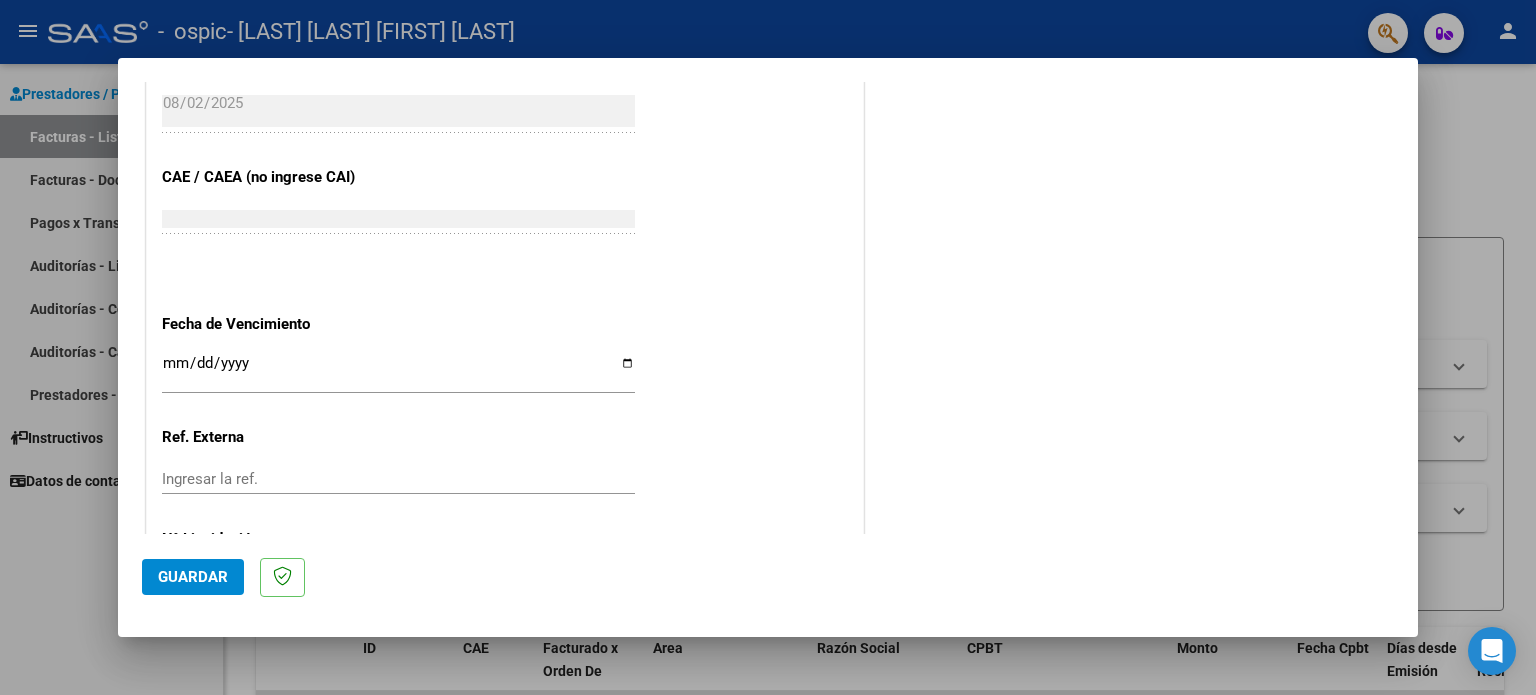 scroll, scrollTop: 1161, scrollLeft: 0, axis: vertical 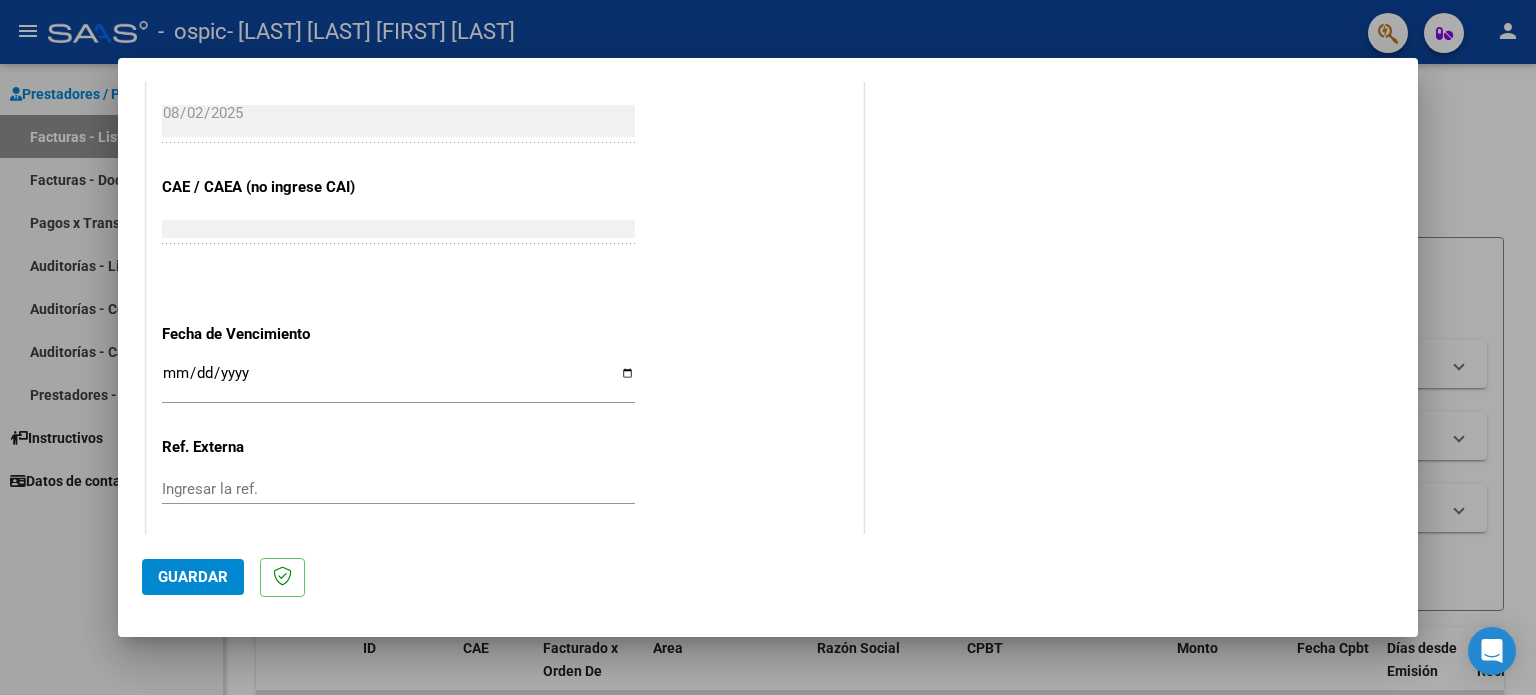 click on "Guardar" 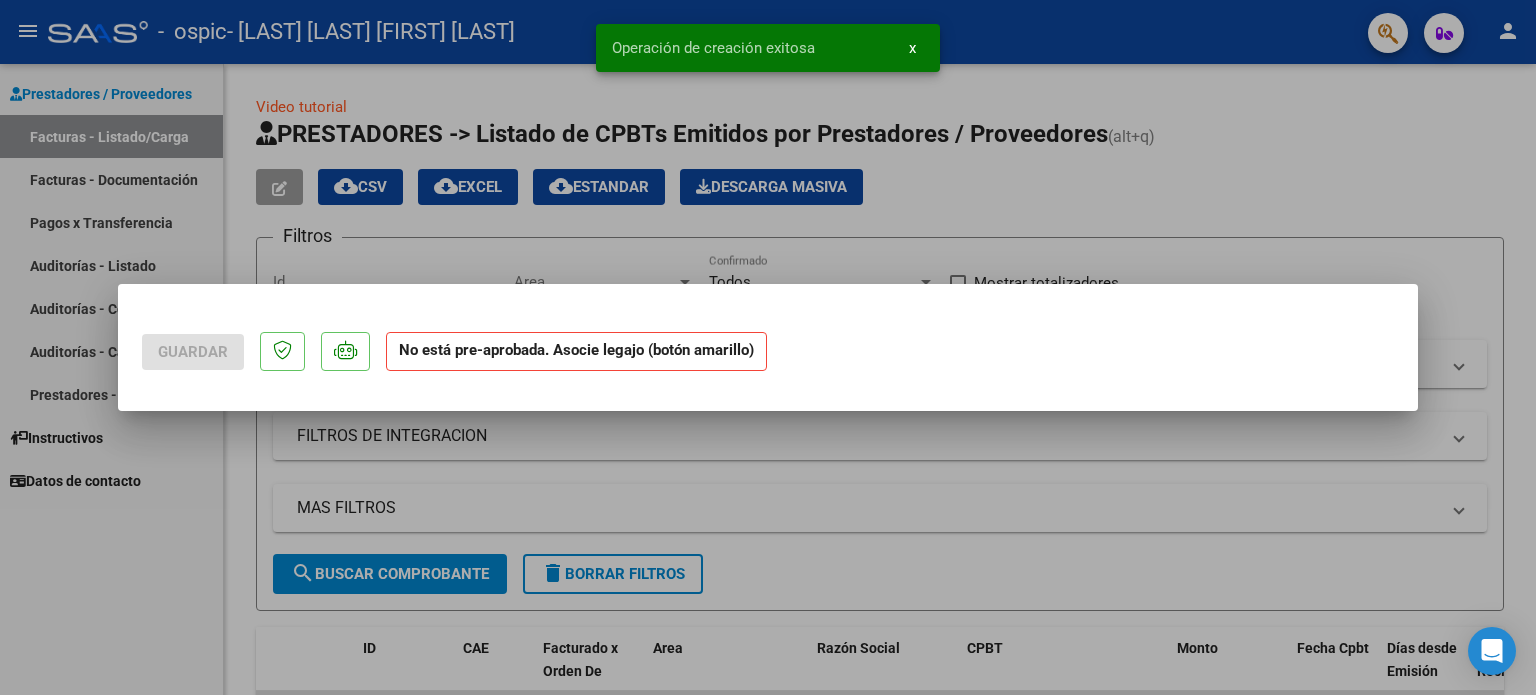 scroll, scrollTop: 0, scrollLeft: 0, axis: both 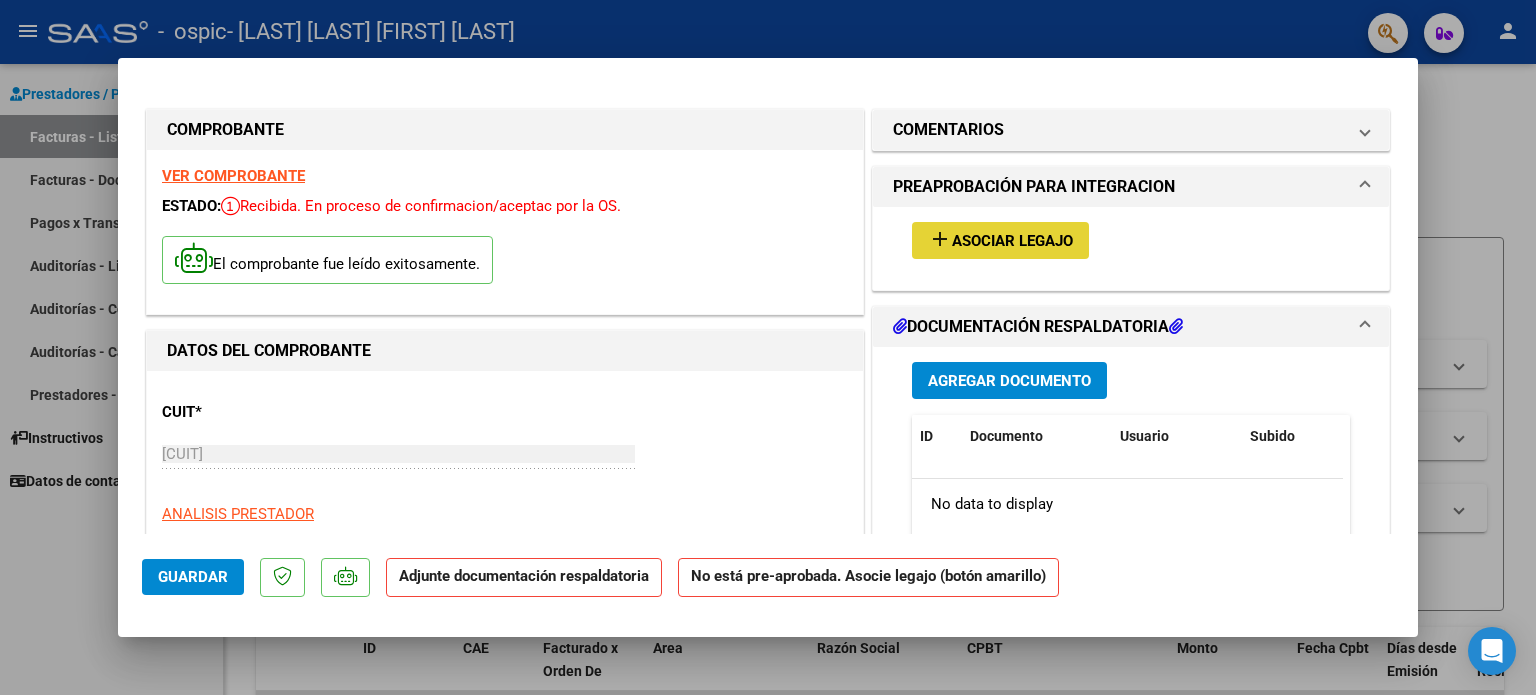 click on "Asociar Legajo" at bounding box center (1012, 241) 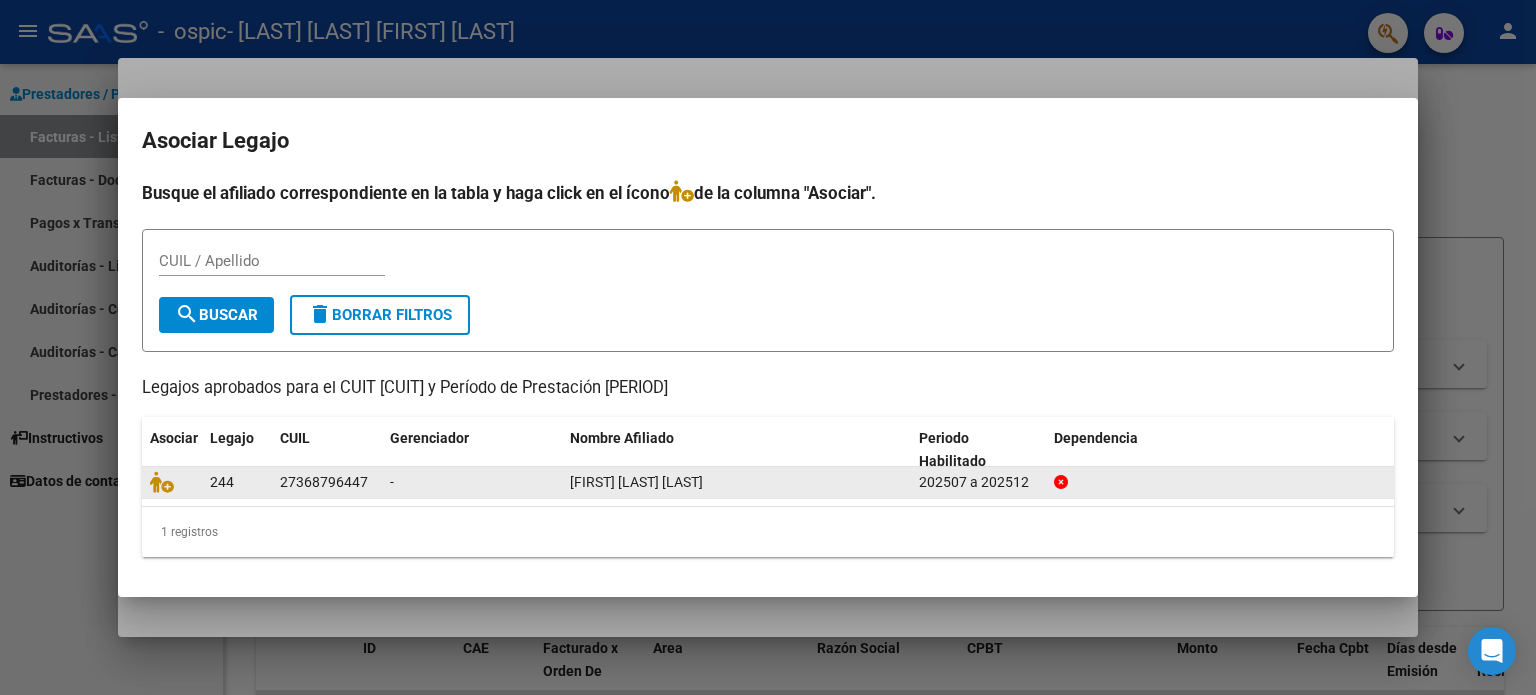 click on "27368796447" 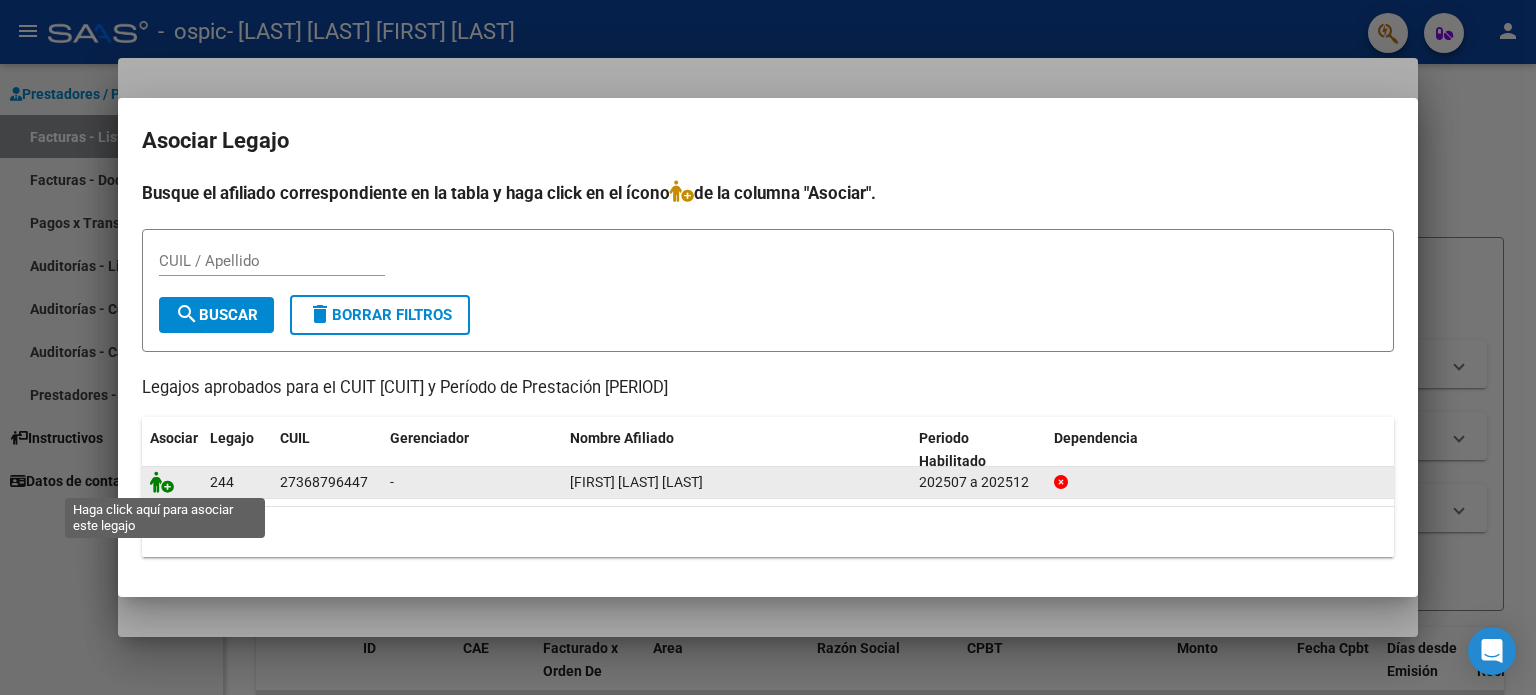 click 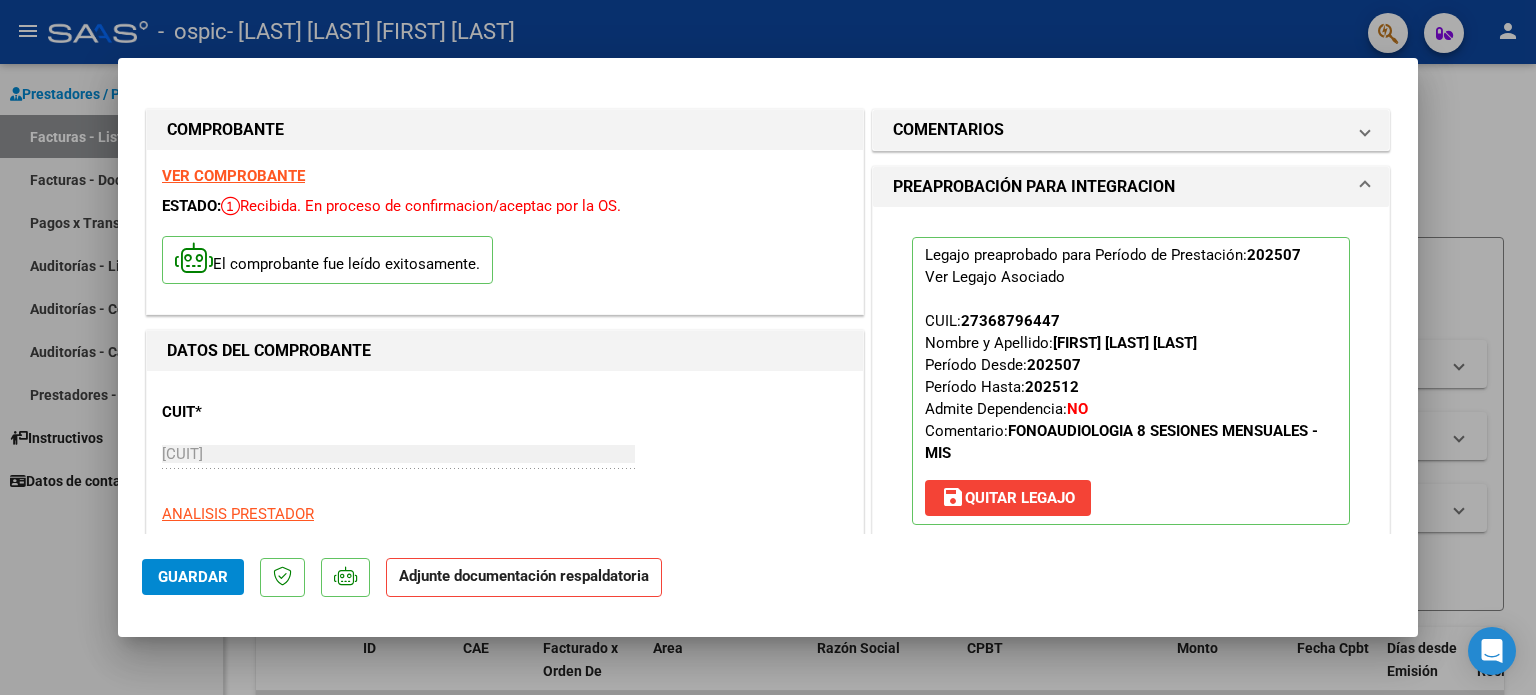 click on "Adjunte documentación respaldatoria" 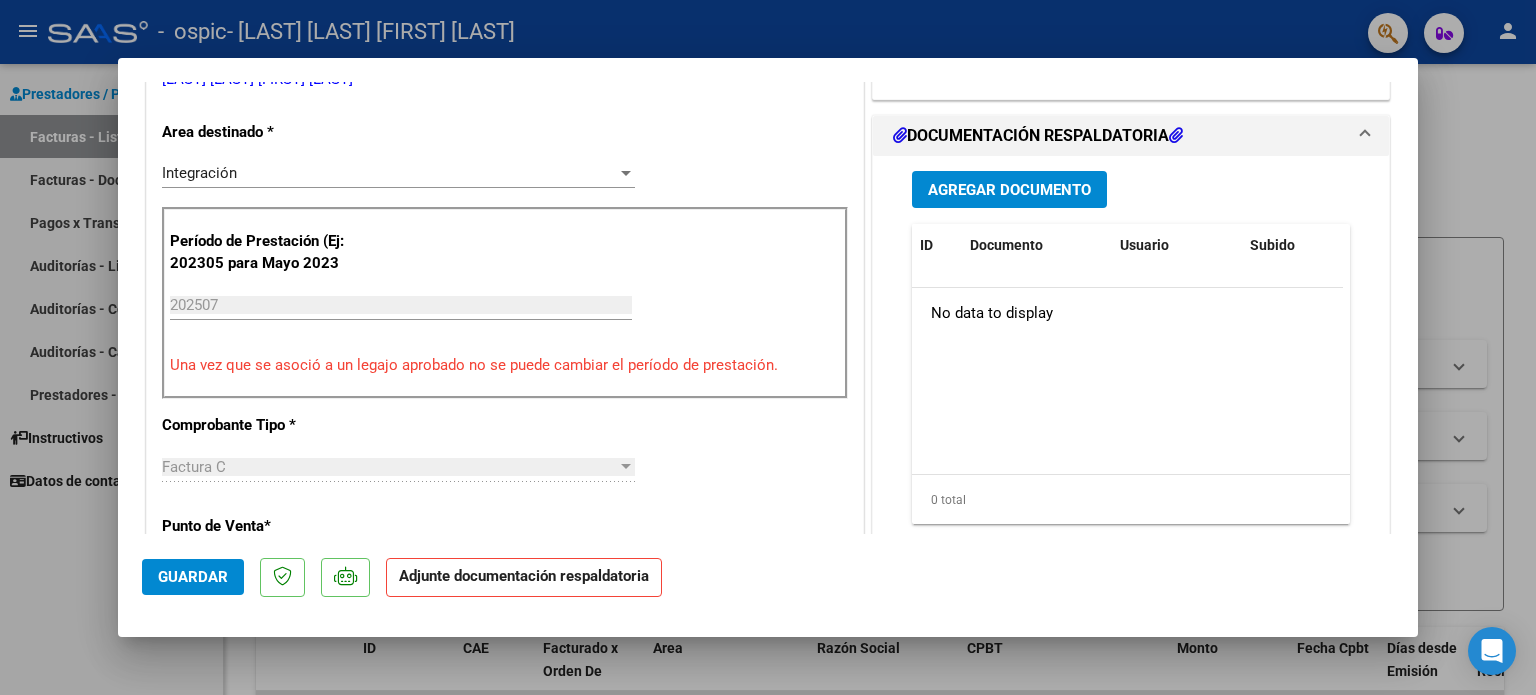 scroll, scrollTop: 468, scrollLeft: 0, axis: vertical 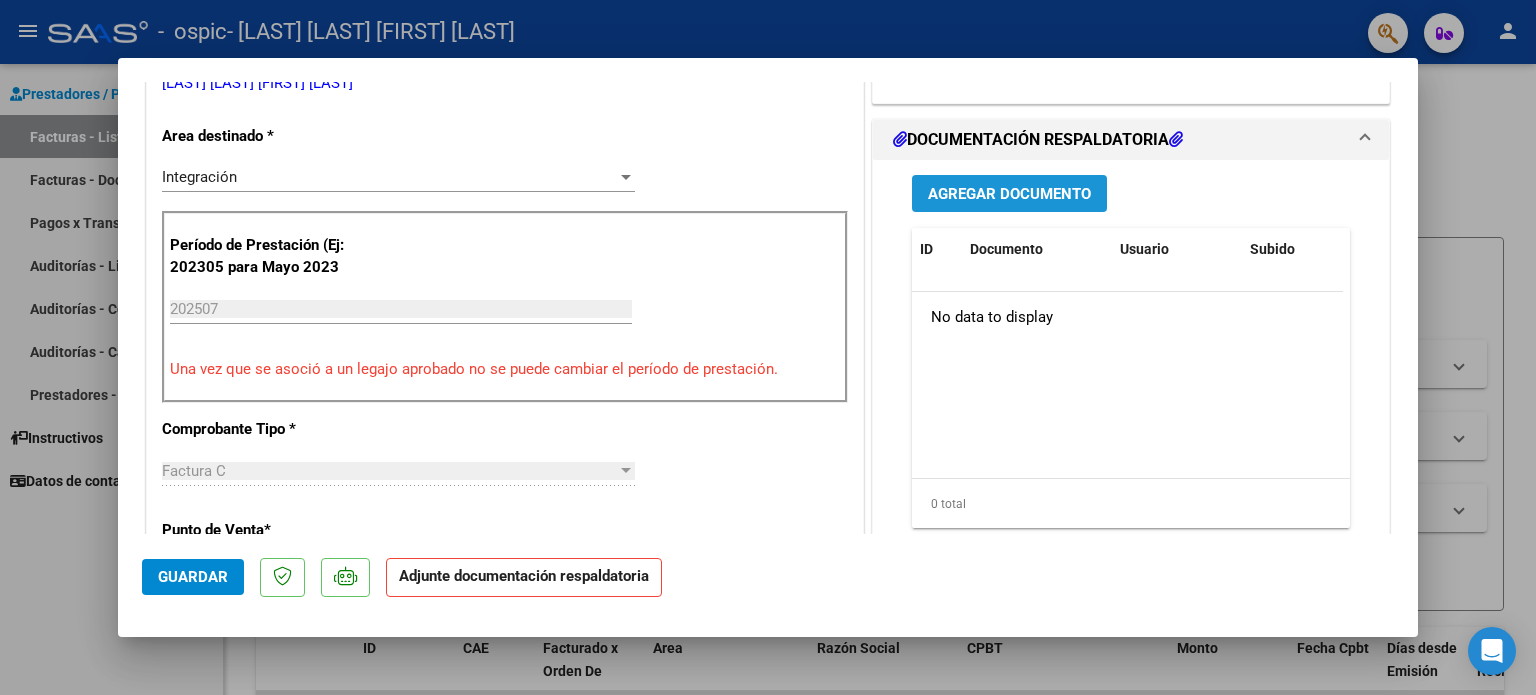 click on "Agregar Documento" at bounding box center (1009, 194) 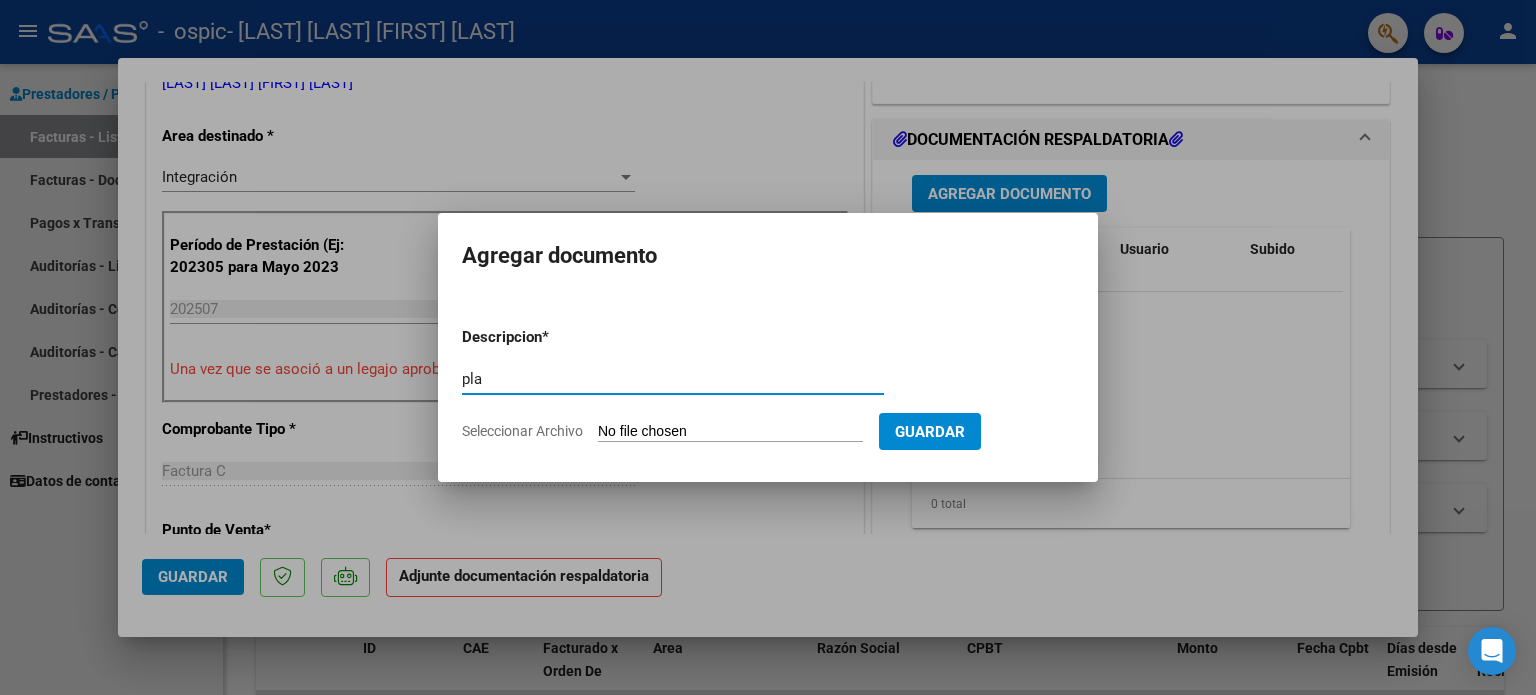 click on "Seleccionar Archivo" at bounding box center [730, 432] 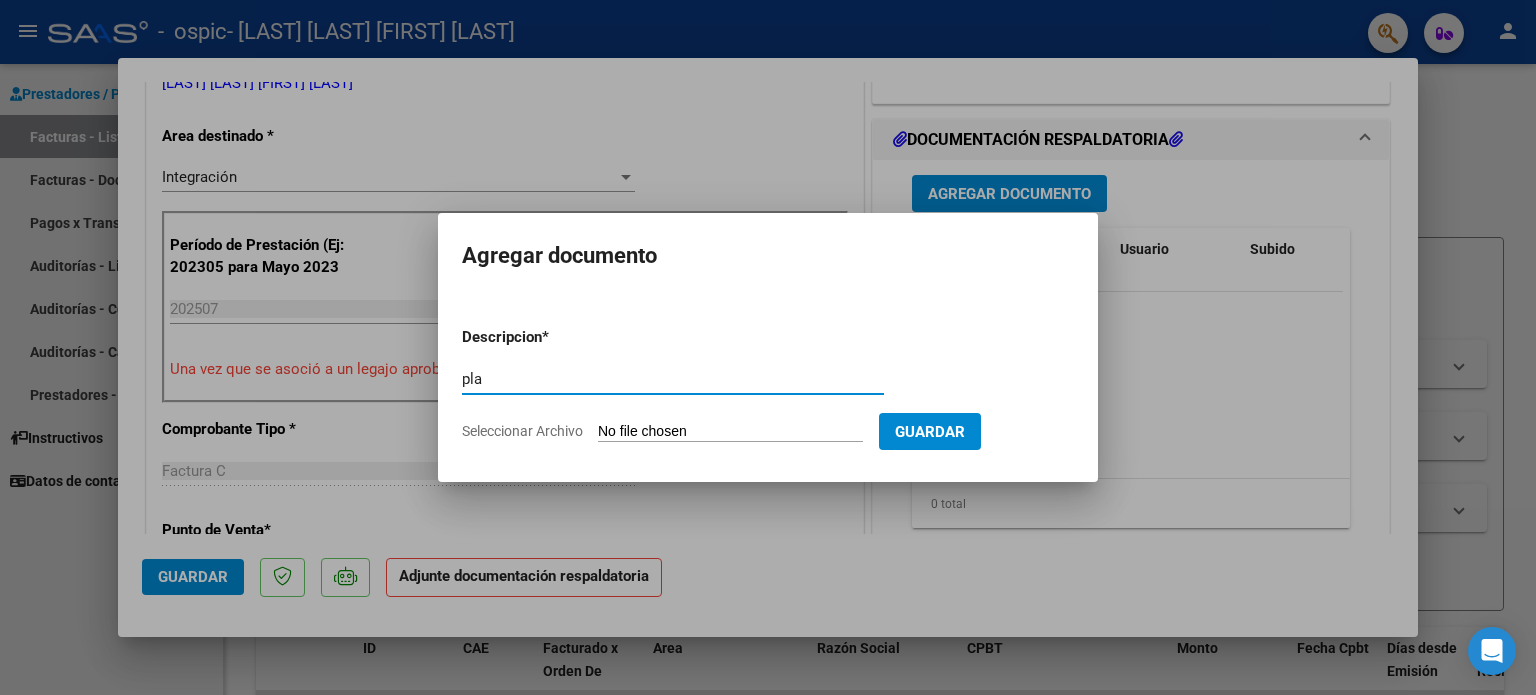 click on "pla" at bounding box center [673, 379] 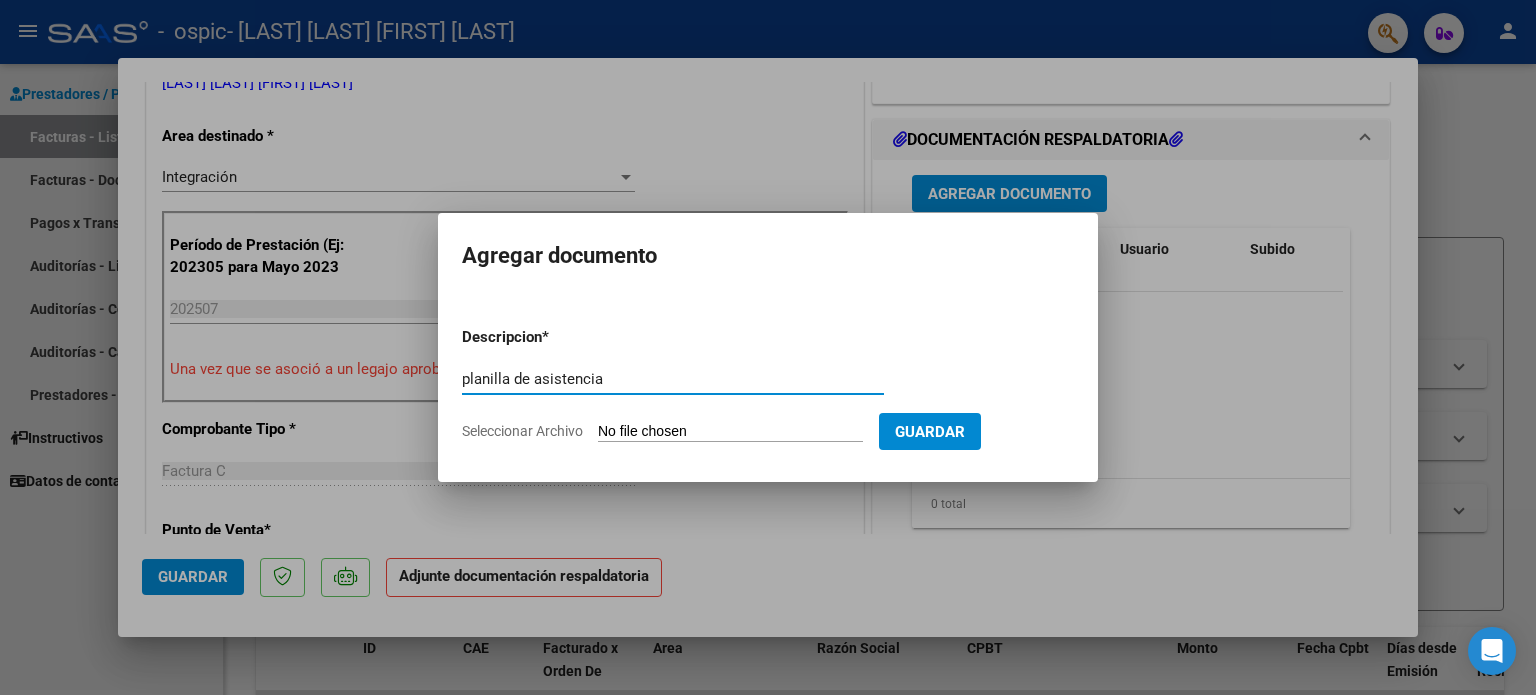 type on "planilla de asistencia" 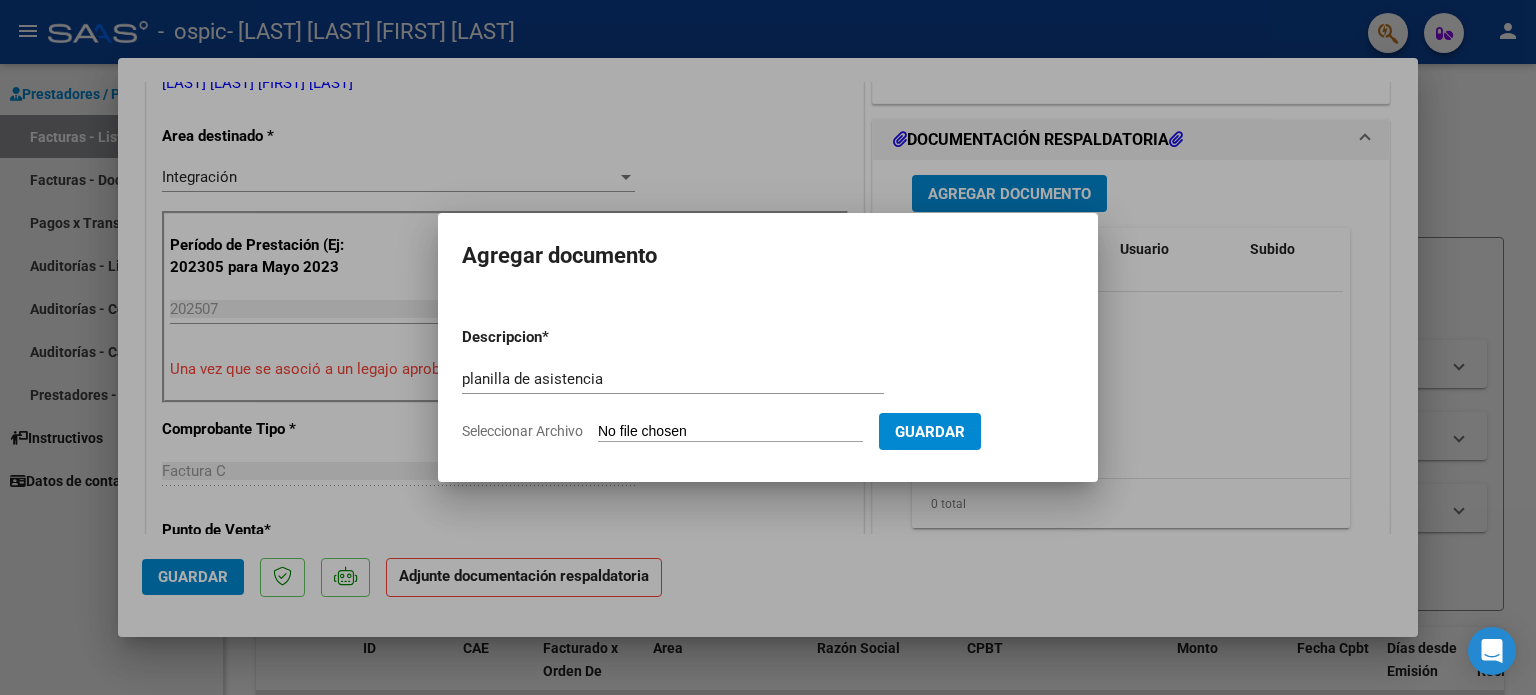 type on "C:\fakepath\[FILENAME].pdf" 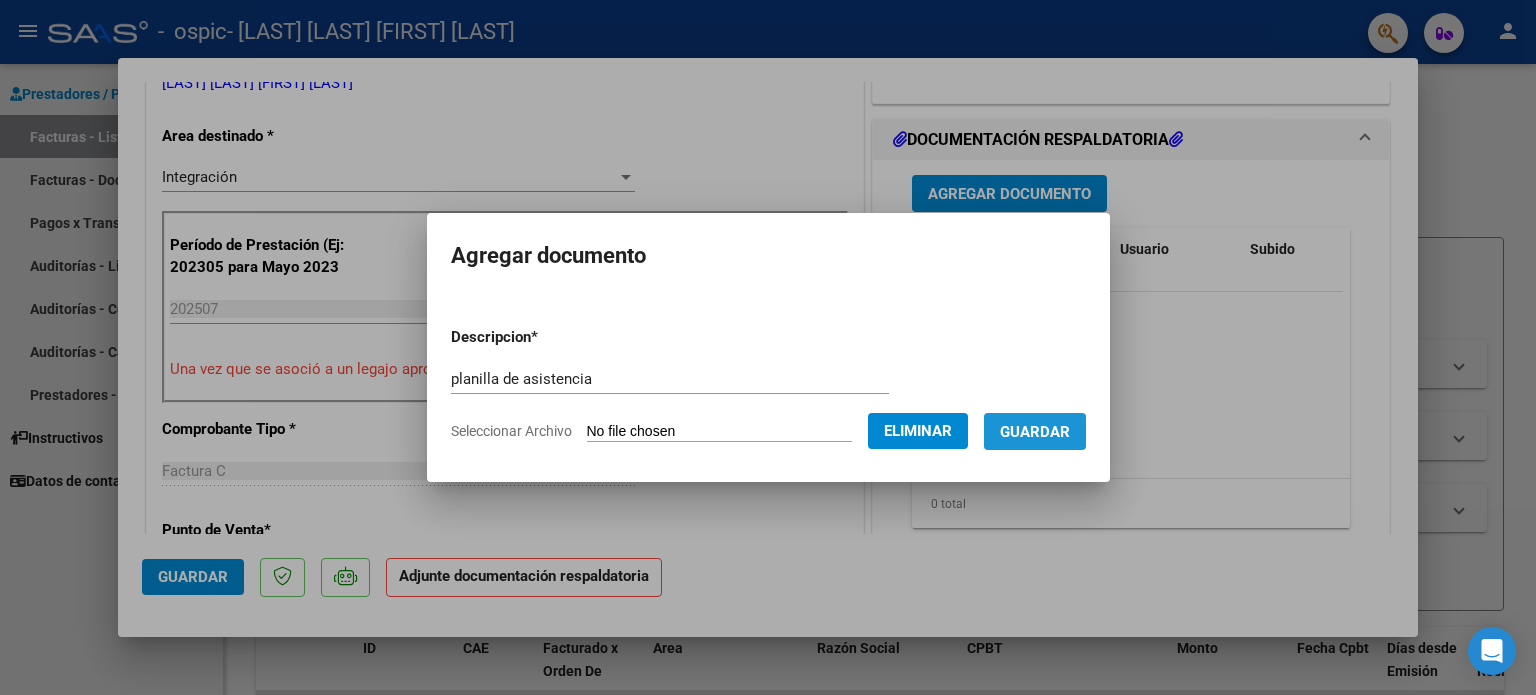 click on "Guardar" at bounding box center (1035, 432) 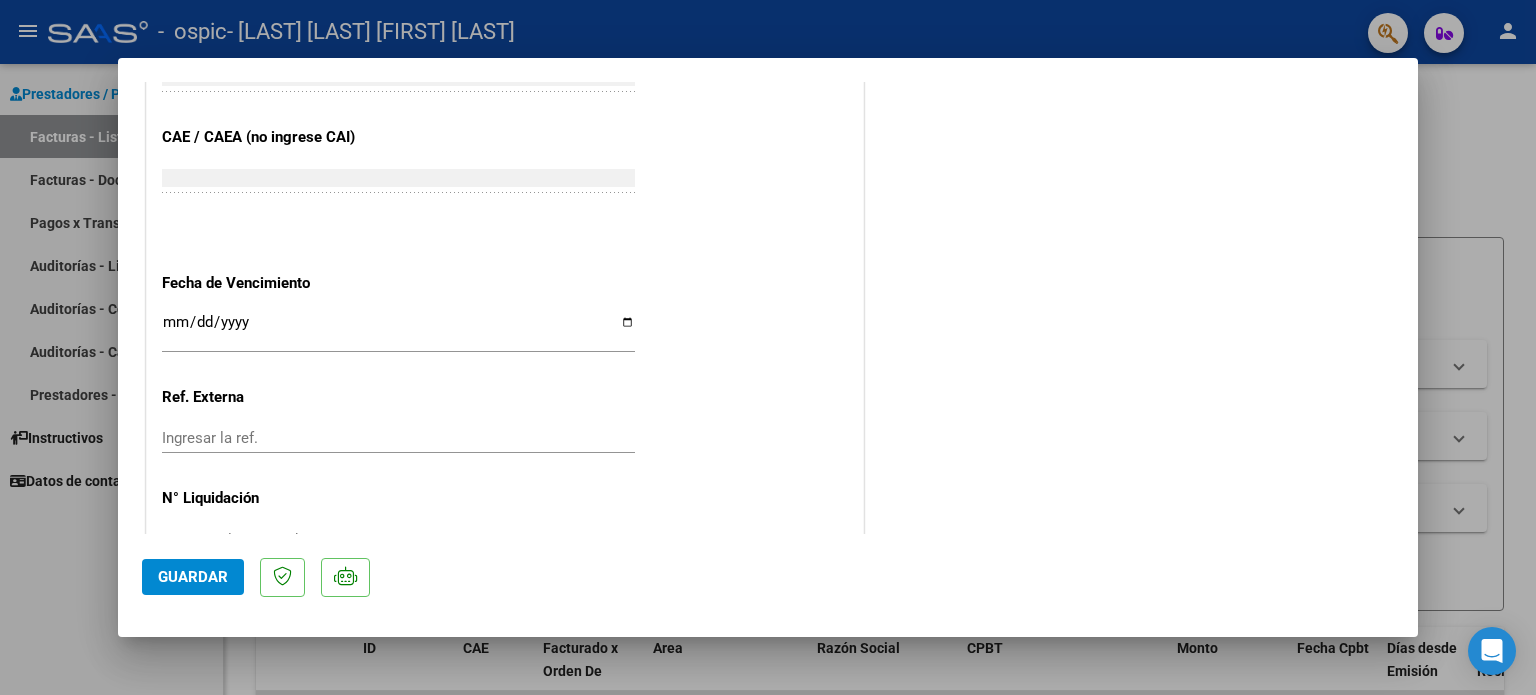 scroll, scrollTop: 1336, scrollLeft: 0, axis: vertical 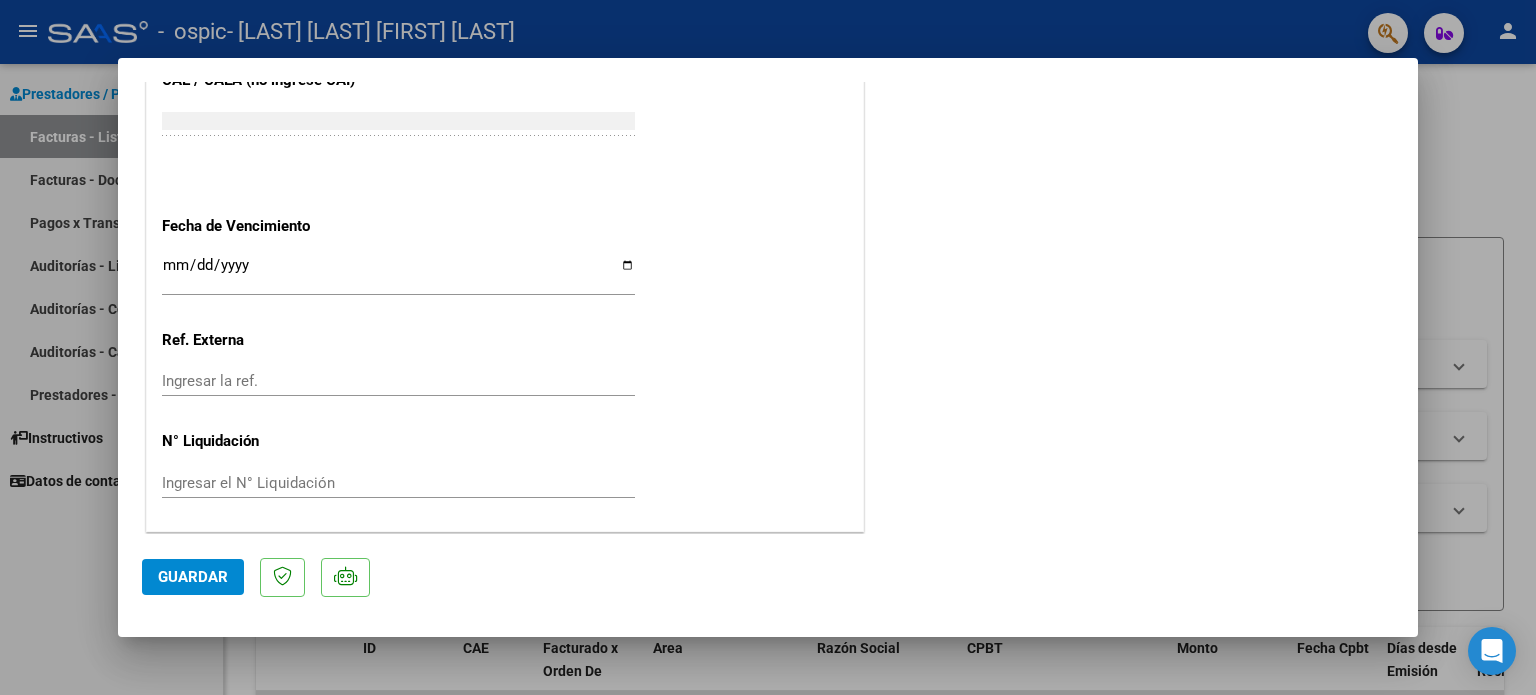 click on "Ingresar la fecha" at bounding box center (398, 273) 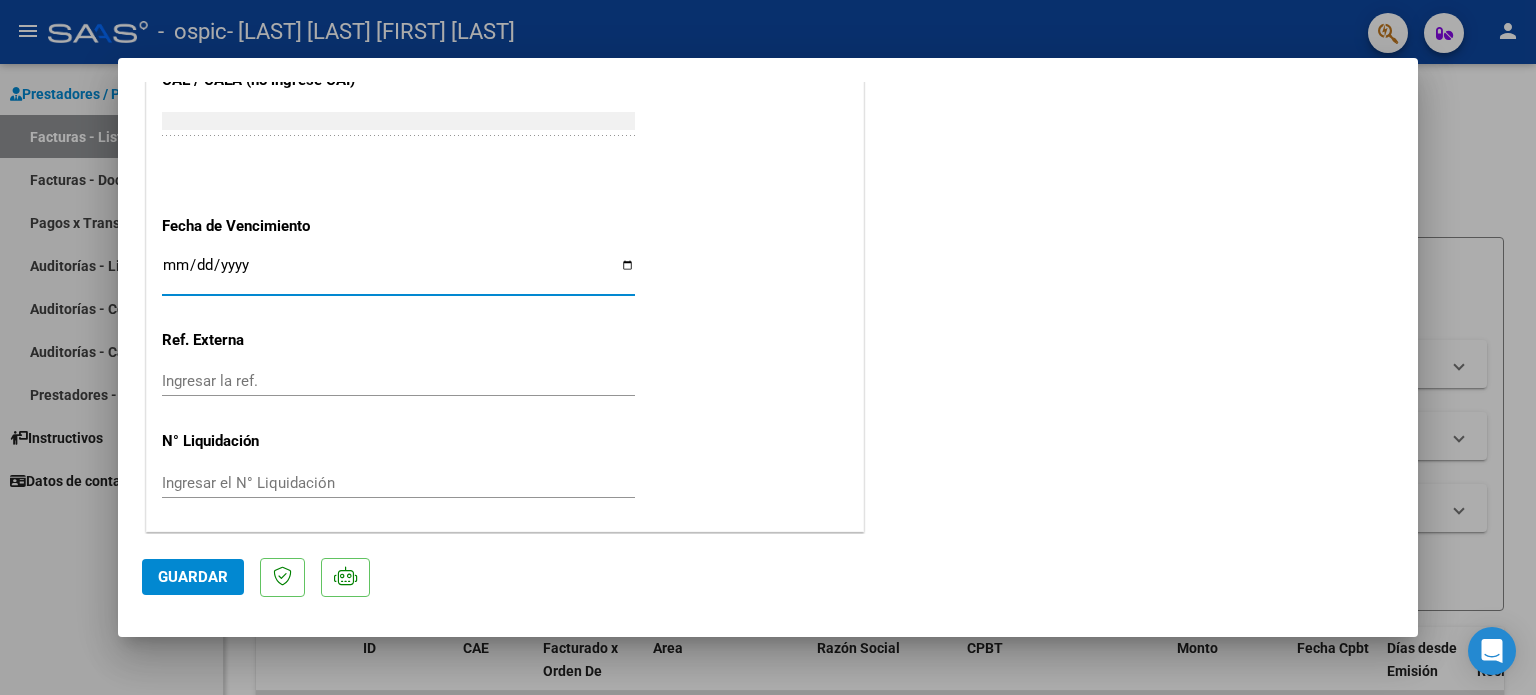 click on "CUIT  *   [CUIT] Ingresar CUIT  ANALISIS PRESTADOR  [LAST] [LAST] [FIRST] [LAST]  ARCA Padrón  Area destinado * Integración Seleccionar Area Período de Prestación (Ej: 202305 para Mayo 2023    [PERIOD] Ingrese el Período de Prestación como indica el ejemplo   Una vez que se asoció a un legajo aprobado no se puede cambiar el período de prestación.   Comprobante Tipo * Factura C Seleccionar Tipo Punto de Venta  *   1 Ingresar el Nro.  Número  *   457 Ingresar el Nro.  Monto  *   $ 98.964,88 Ingresar el monto  Fecha del Cpbt.  *   [DATE] Ingresar la fecha  CAE / CAEA (no ingrese CAI)    [CAE] Ingresar el CAE o CAEA (no ingrese CAI)  Fecha de Vencimiento    Ingresar la fecha  Ref. Externa    Ingresar la ref.  N° Liquidación    Ingresar el N° Liquidación" at bounding box center (505, -217) 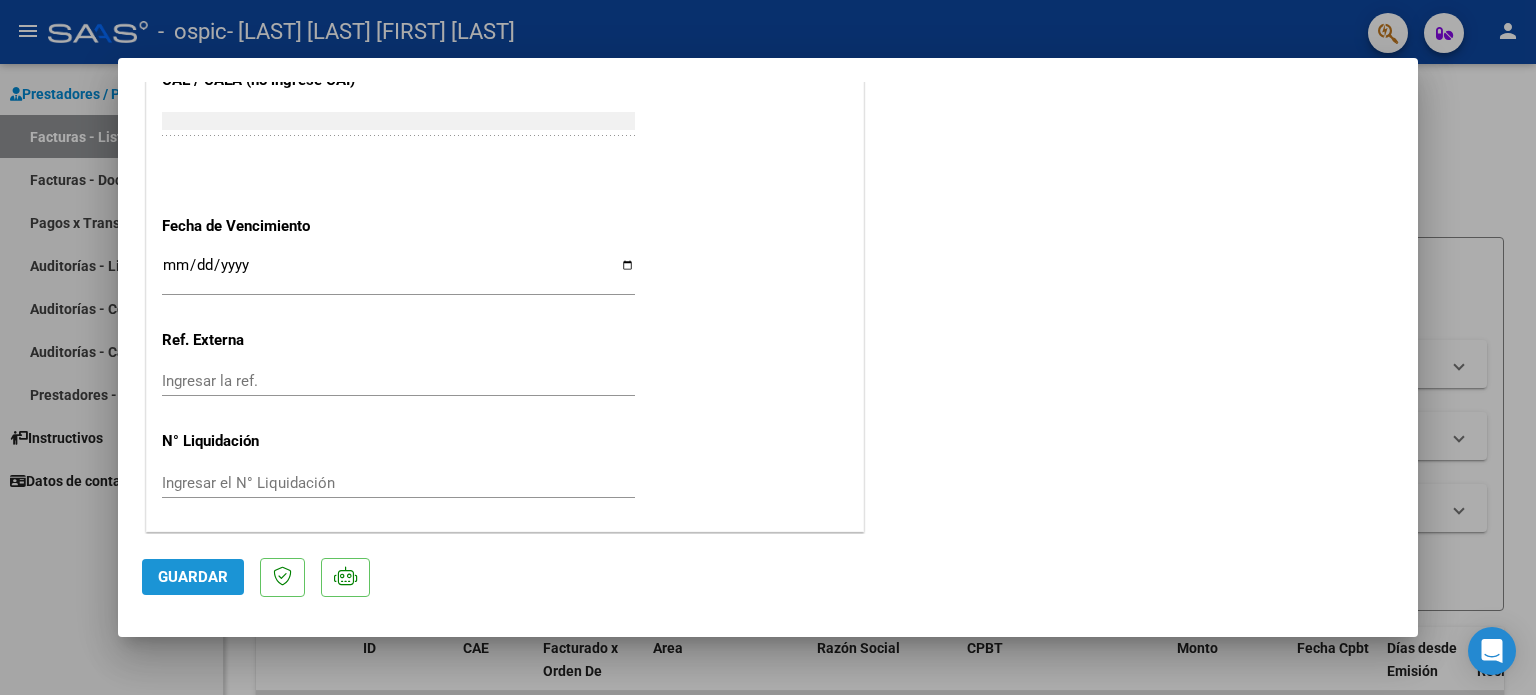 click on "Guardar" 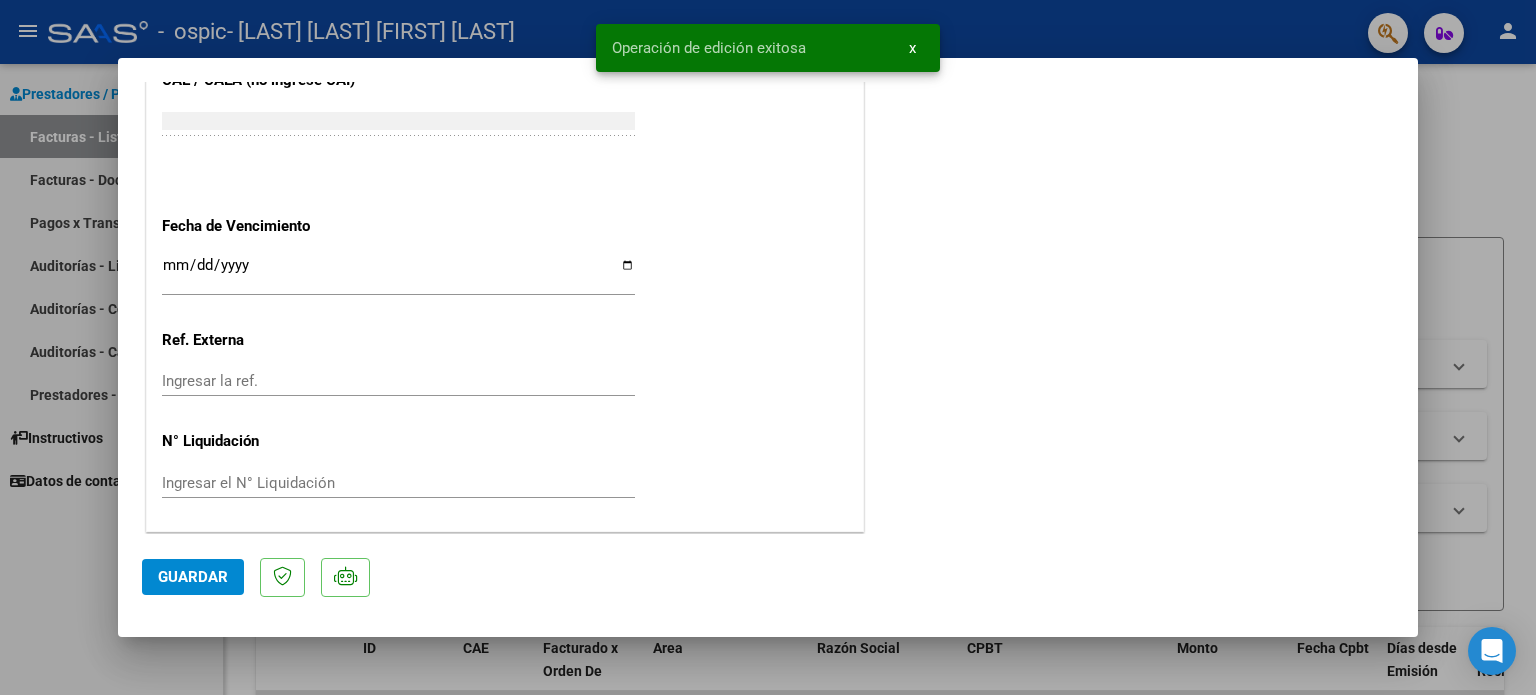 click on "Operación de edición exitosa x" at bounding box center (768, 48) 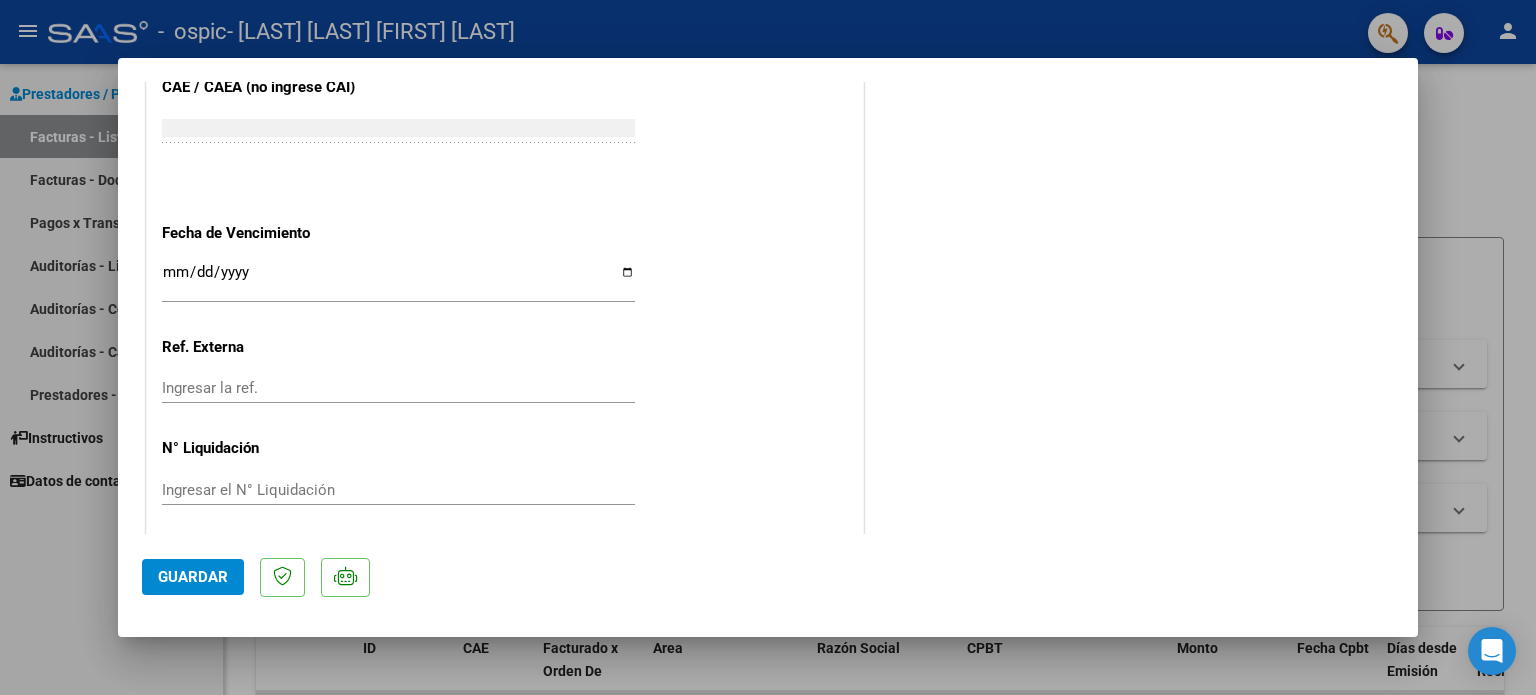 scroll, scrollTop: 1336, scrollLeft: 0, axis: vertical 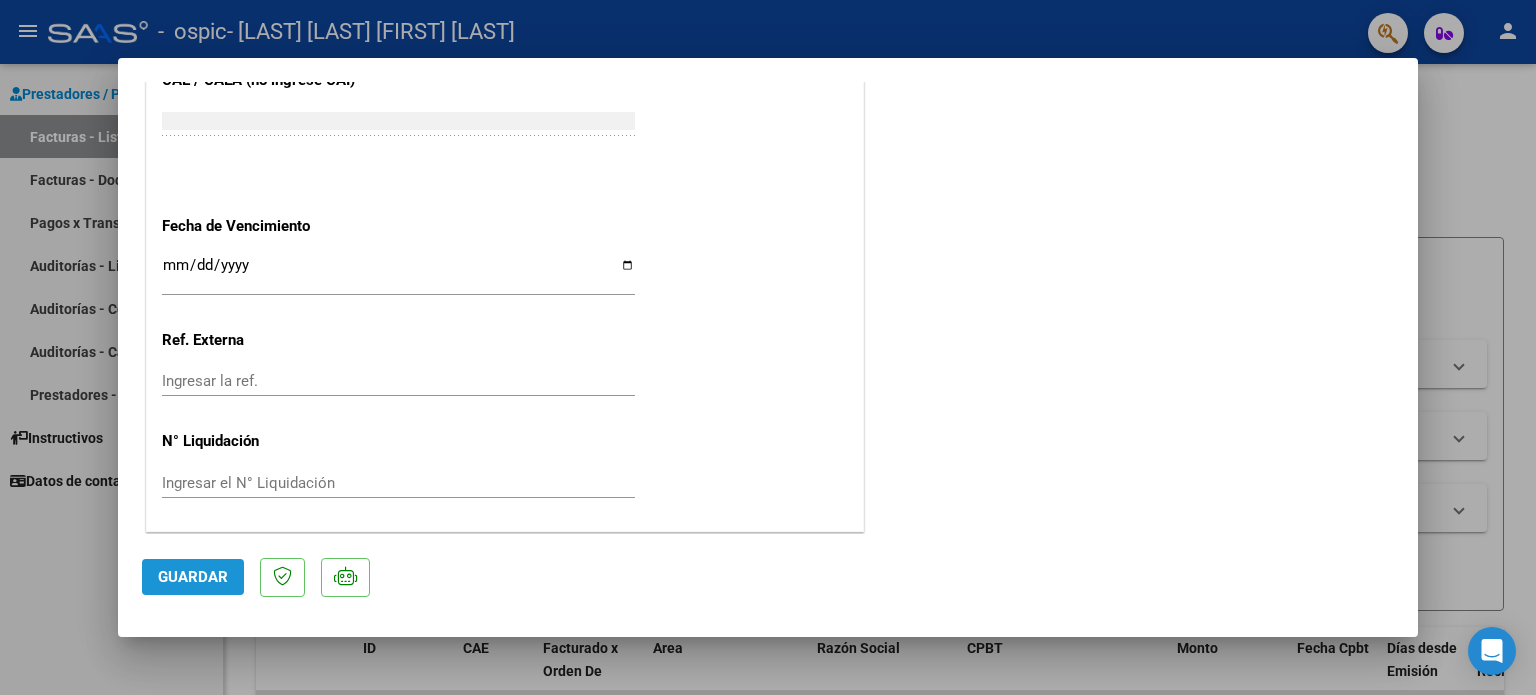 click on "Guardar" 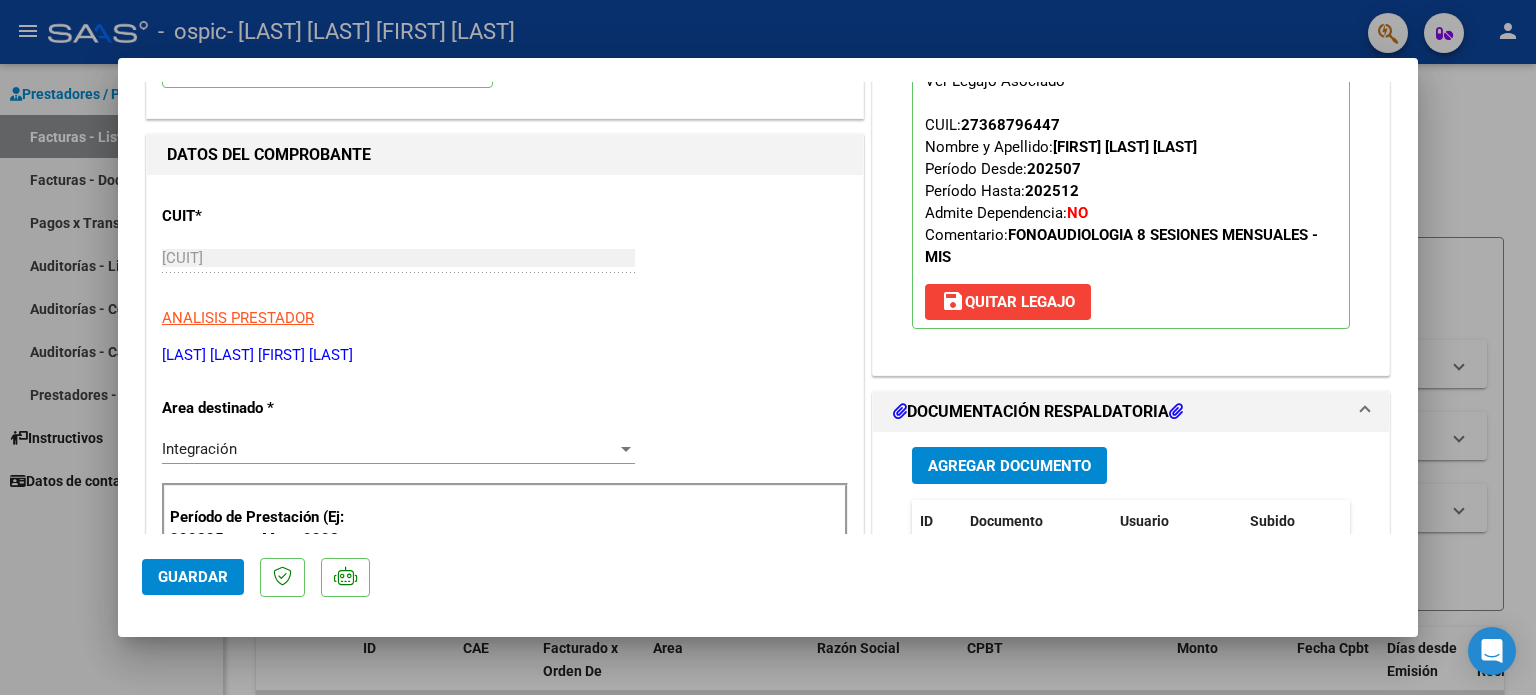 scroll, scrollTop: 0, scrollLeft: 0, axis: both 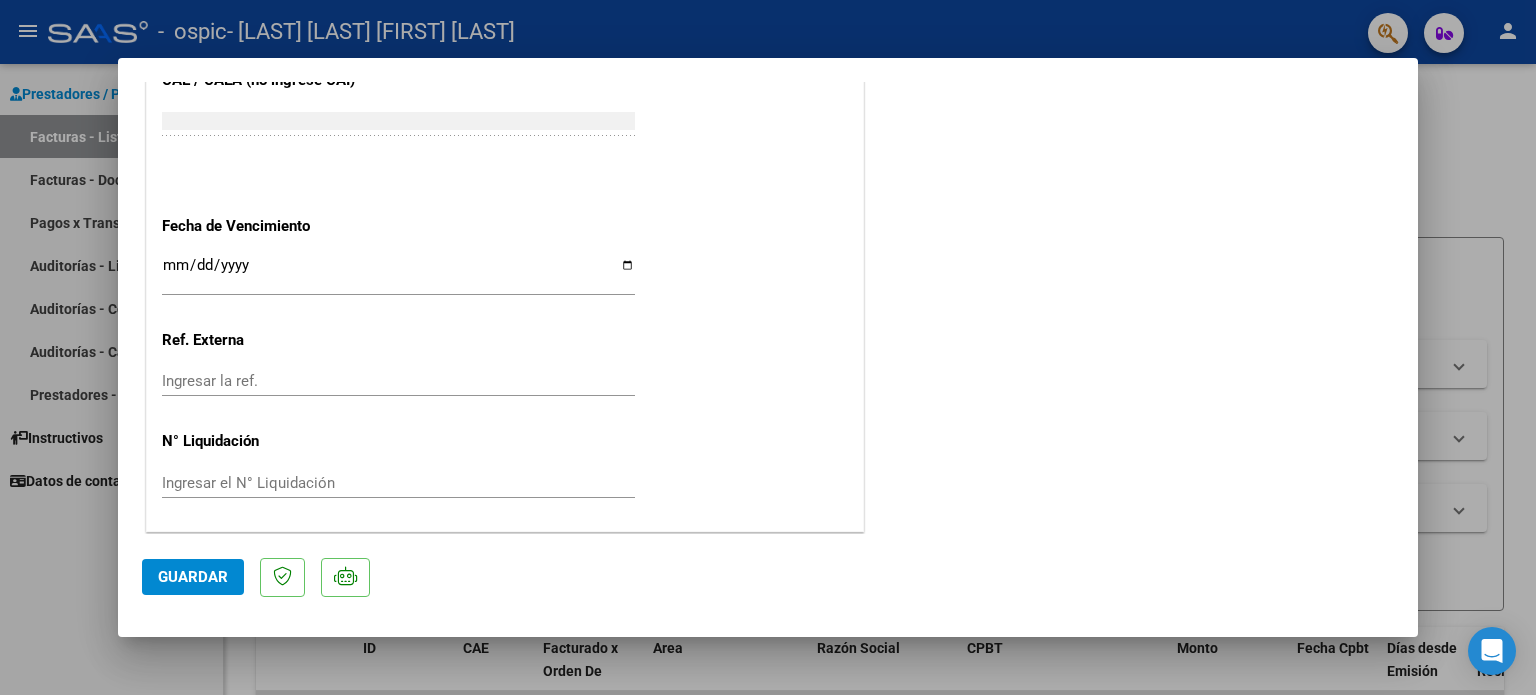 click on "Guardar" 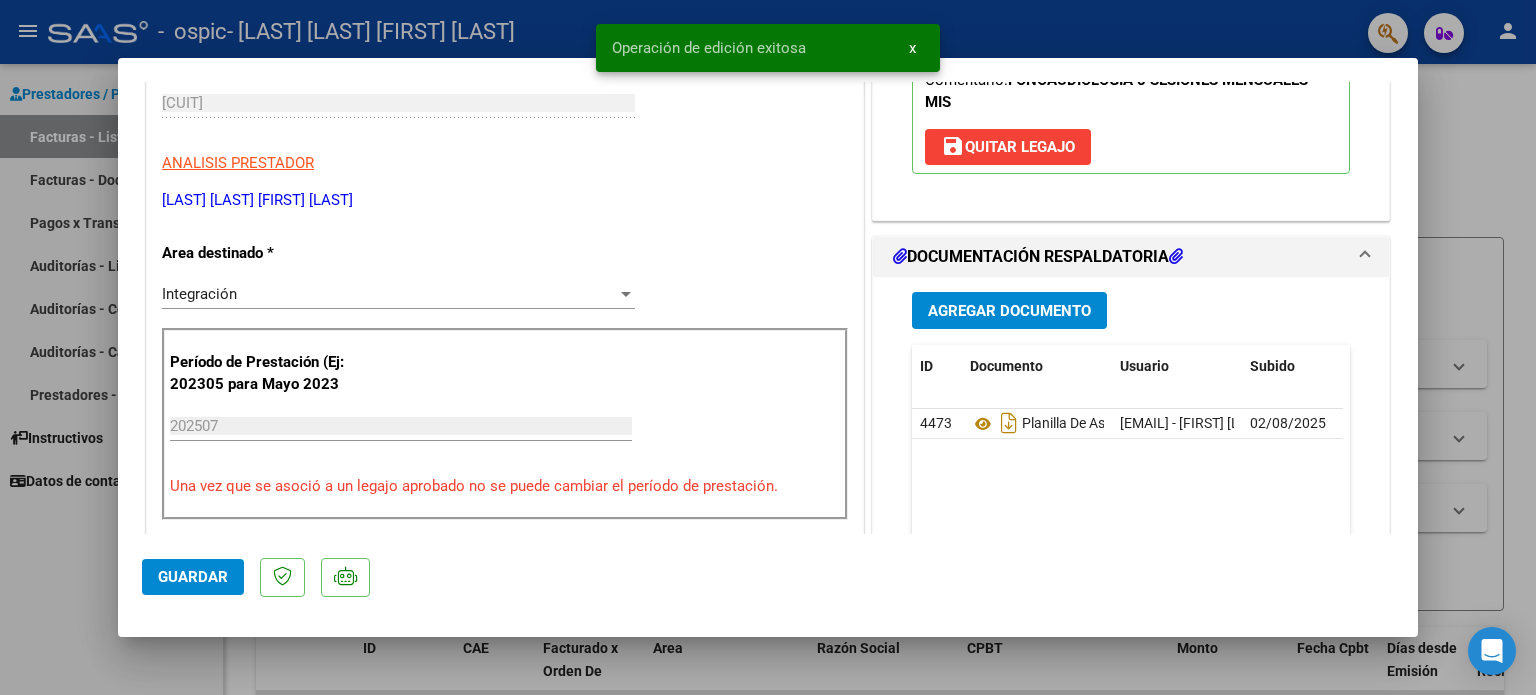 scroll, scrollTop: 0, scrollLeft: 0, axis: both 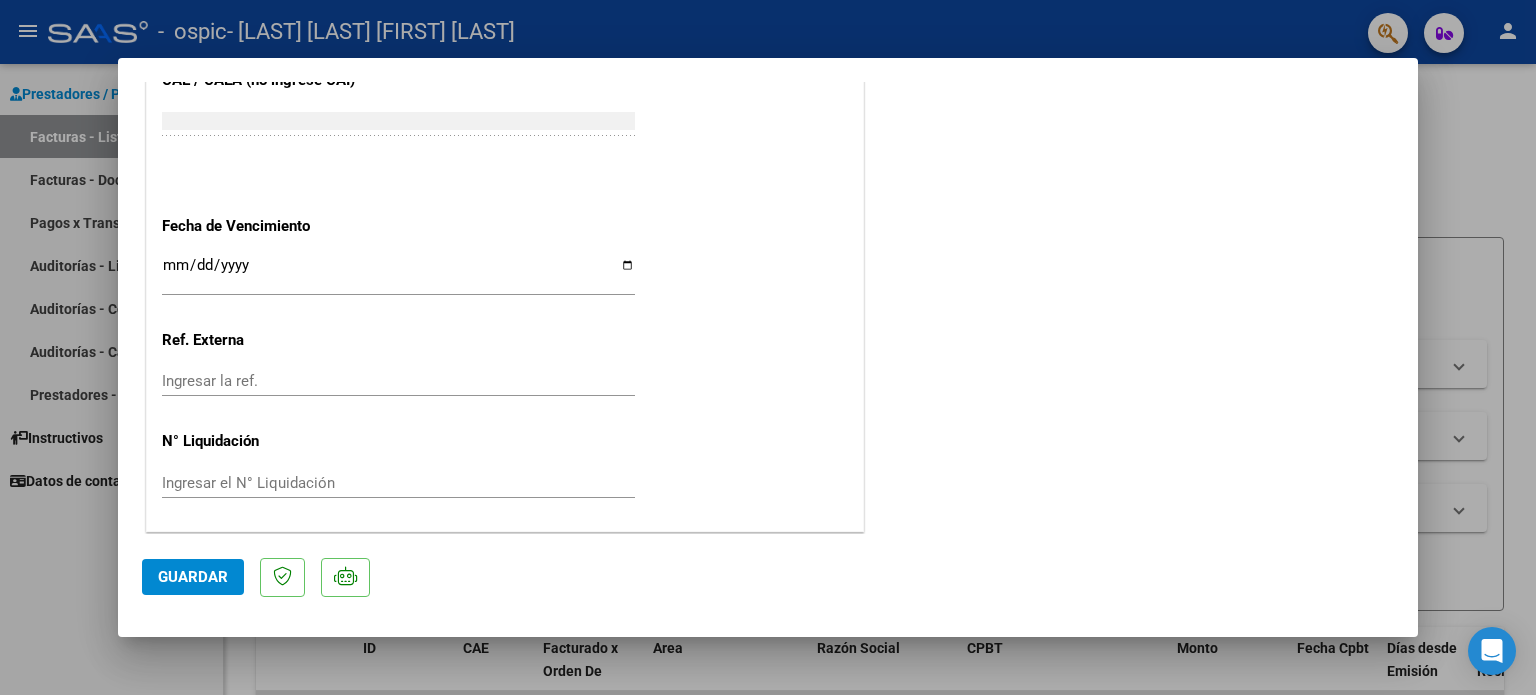 click at bounding box center [768, 347] 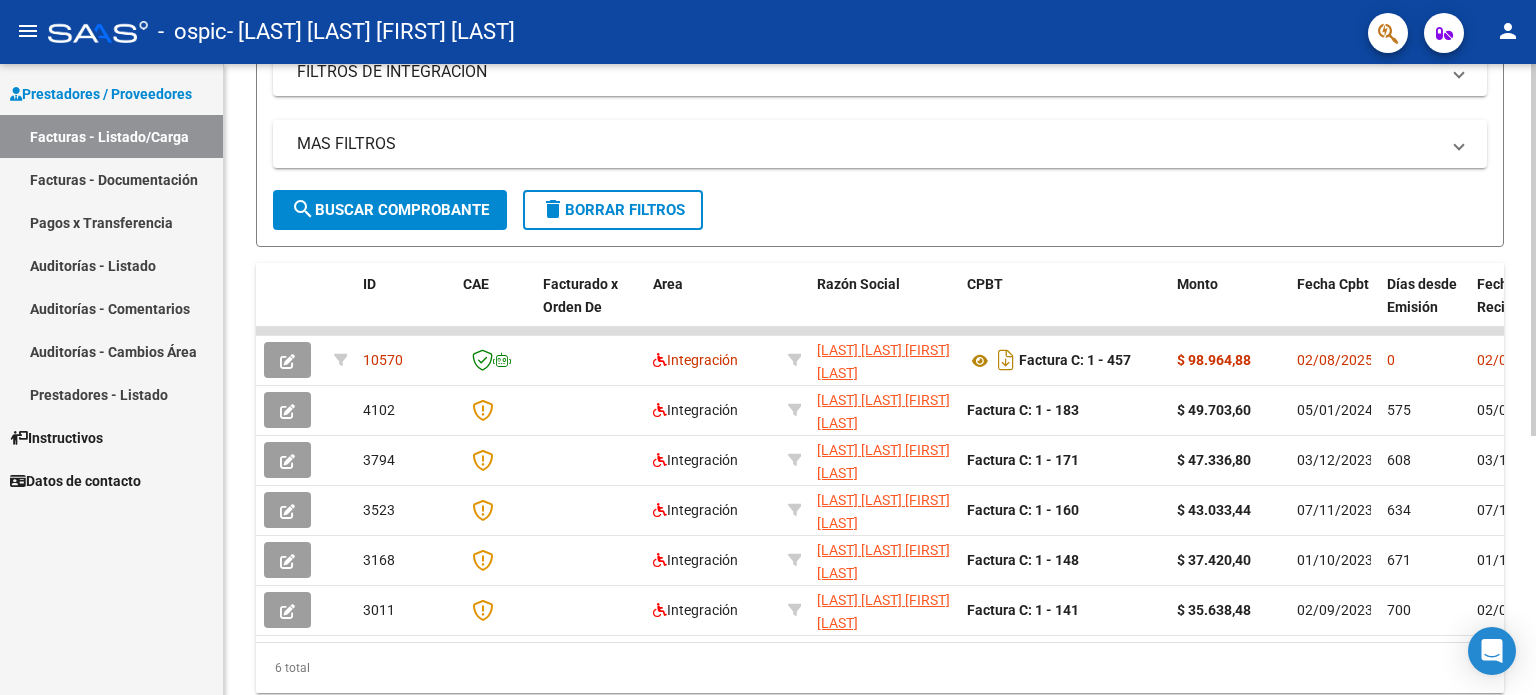 scroll, scrollTop: 438, scrollLeft: 0, axis: vertical 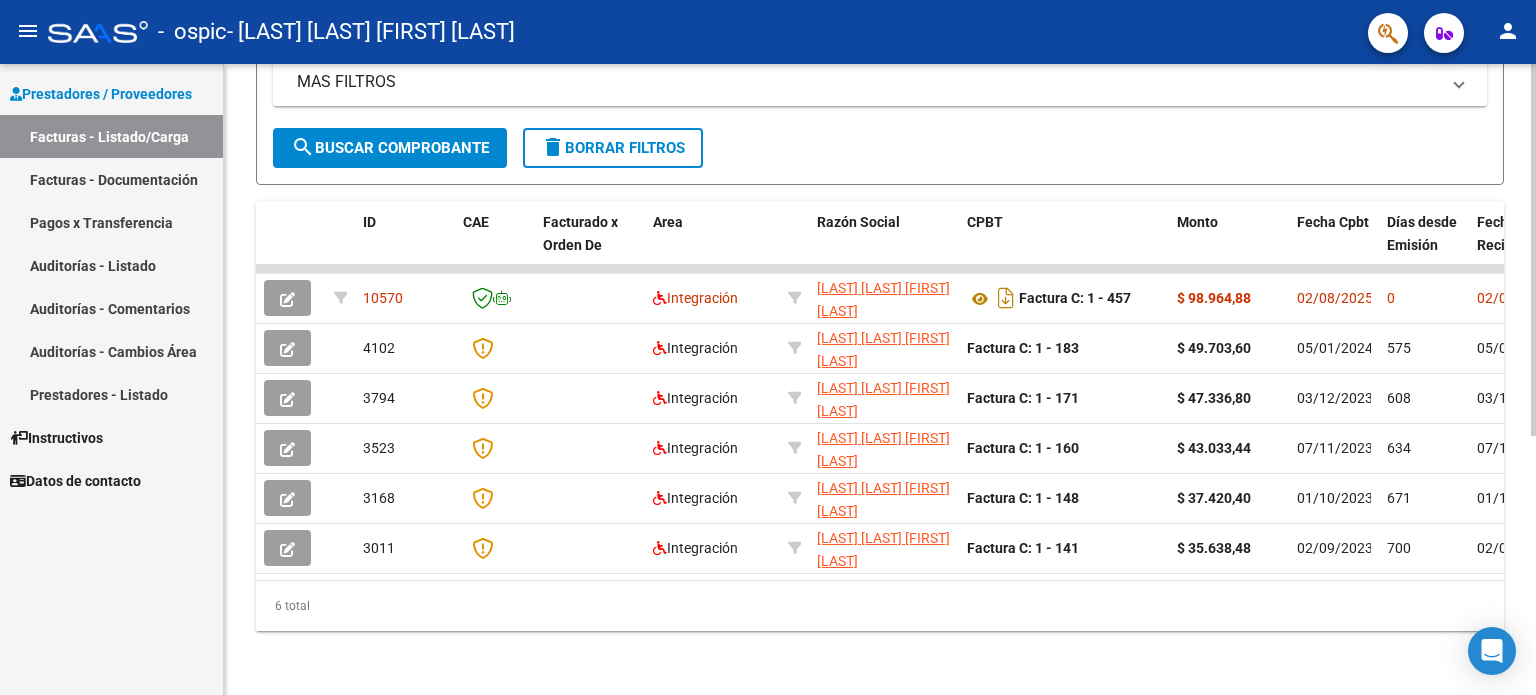 click 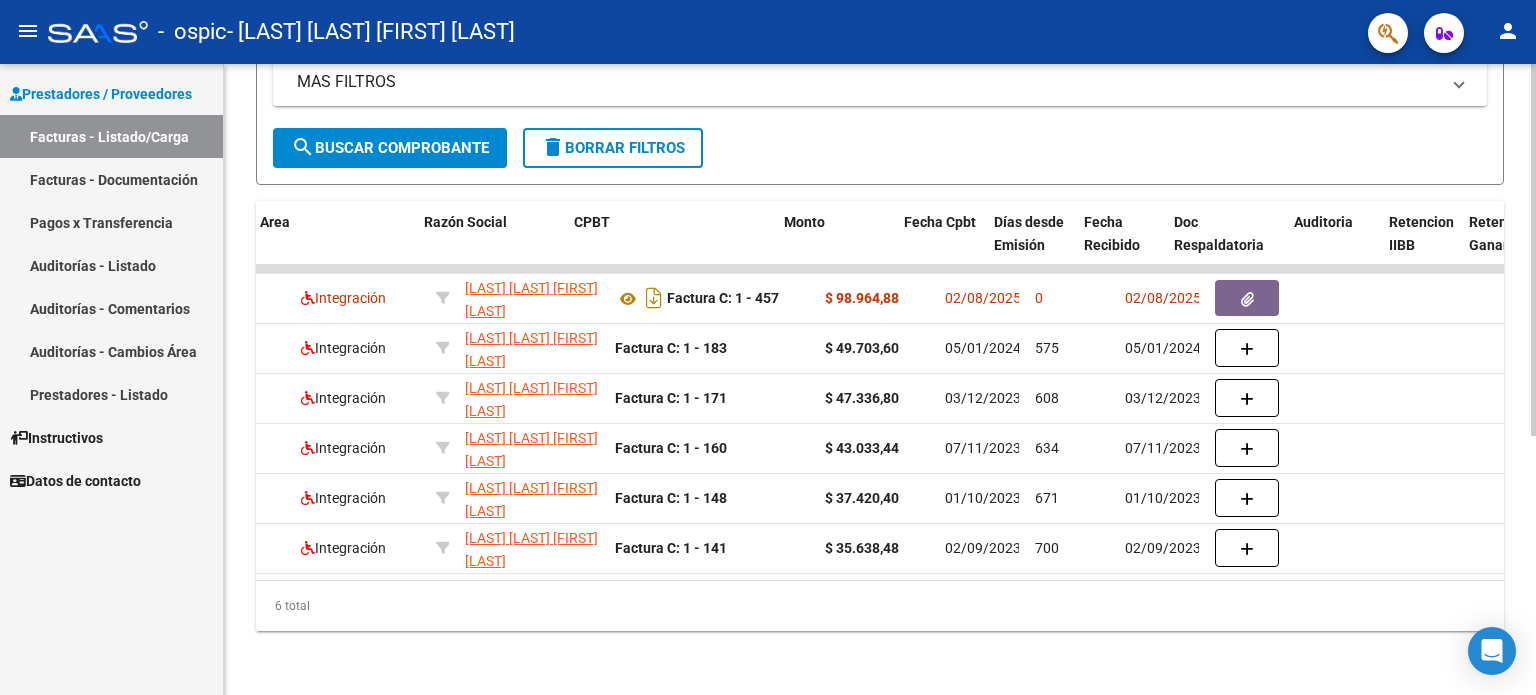 scroll, scrollTop: 0, scrollLeft: 446, axis: horizontal 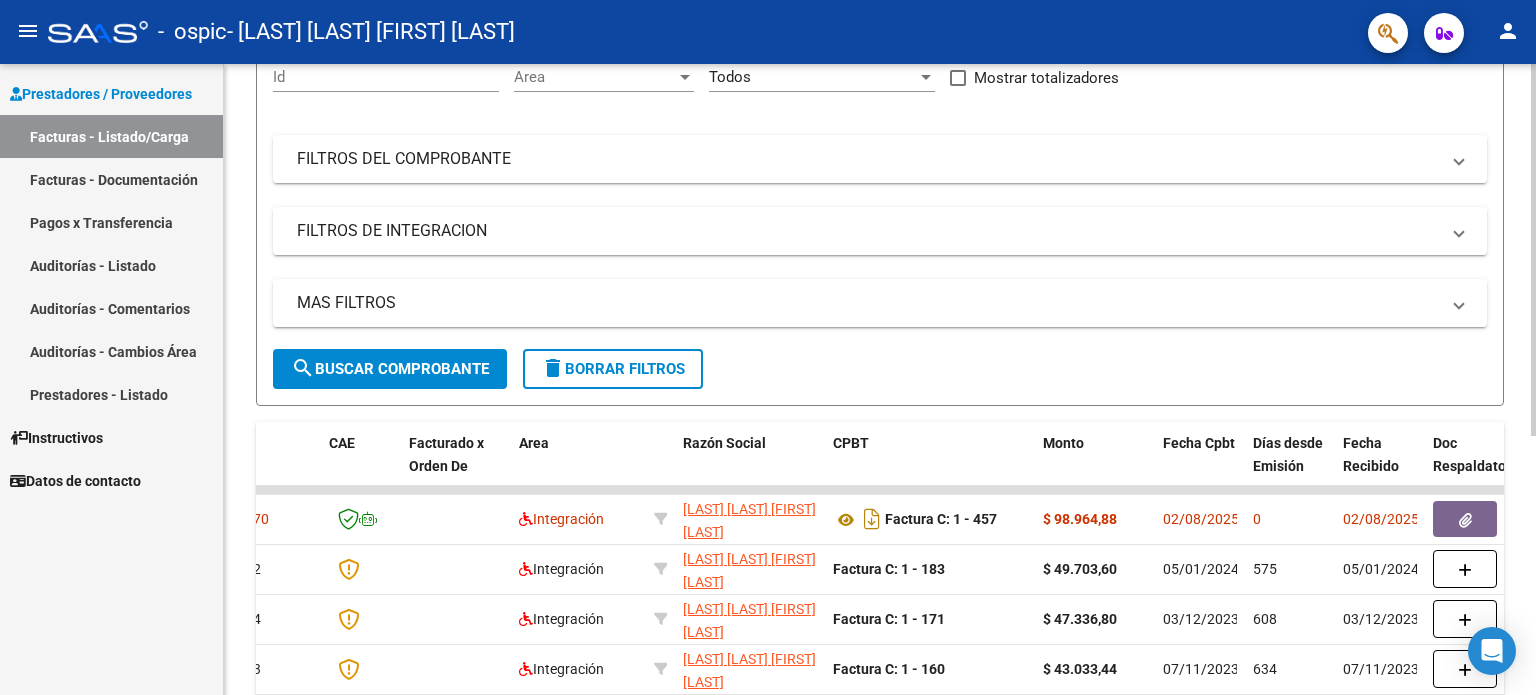 click on "Video tutorial   PRESTADORES -> Listado de CPBTs Emitidos por Prestadores / Proveedores (alt+q)   Cargar Comprobante
cloud_download  CSV  cloud_download  EXCEL  cloud_download  Estandar   Descarga Masiva
Filtros Id Area Area Todos Confirmado   Mostrar totalizadores   FILTROS DEL COMPROBANTE  Comprobante Tipo Comprobante Tipo Start date – End date Fec. Comprobante Desde / Hasta Días Emisión Desde(cant. días) Días Emisión Hasta(cant. días) CUIT / Razón Social Pto. Venta Nro. Comprobante Código SSS CAE Válido CAE Válido Todos Cargado Módulo Hosp. Todos Tiene facturacion Apócrifa Hospital Refes  FILTROS DE INTEGRACION  Período De Prestación Campos del Archivo de Rendición Devuelto x SSS (dr_envio) Todos Rendido x SSS (dr_envio) Tipo de Registro Tipo de Registro Período Presentación Período Presentación Campos del Legajo Asociado (preaprobación) Afiliado Legajo (cuil/nombre) Todos Solo facturas preaprobadas  MAS FILTROS  Todos Con Doc. Respaldatoria Todos Con Trazabilidad Todos – – 0" 